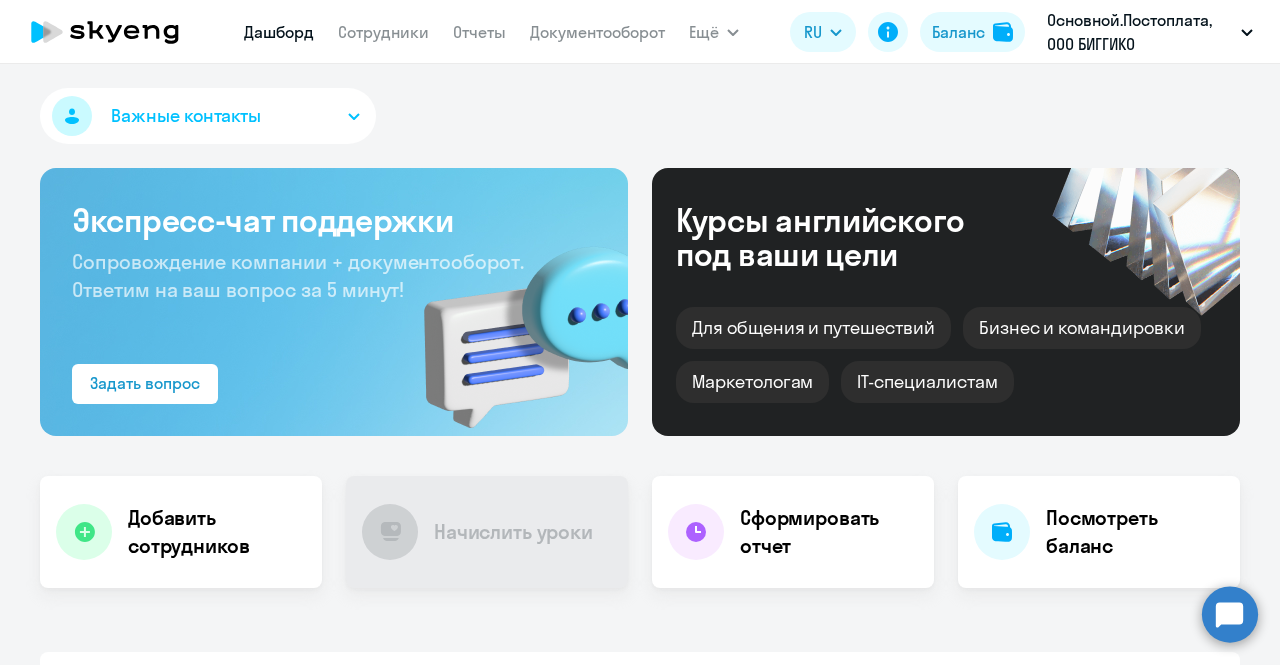 scroll, scrollTop: 0, scrollLeft: 0, axis: both 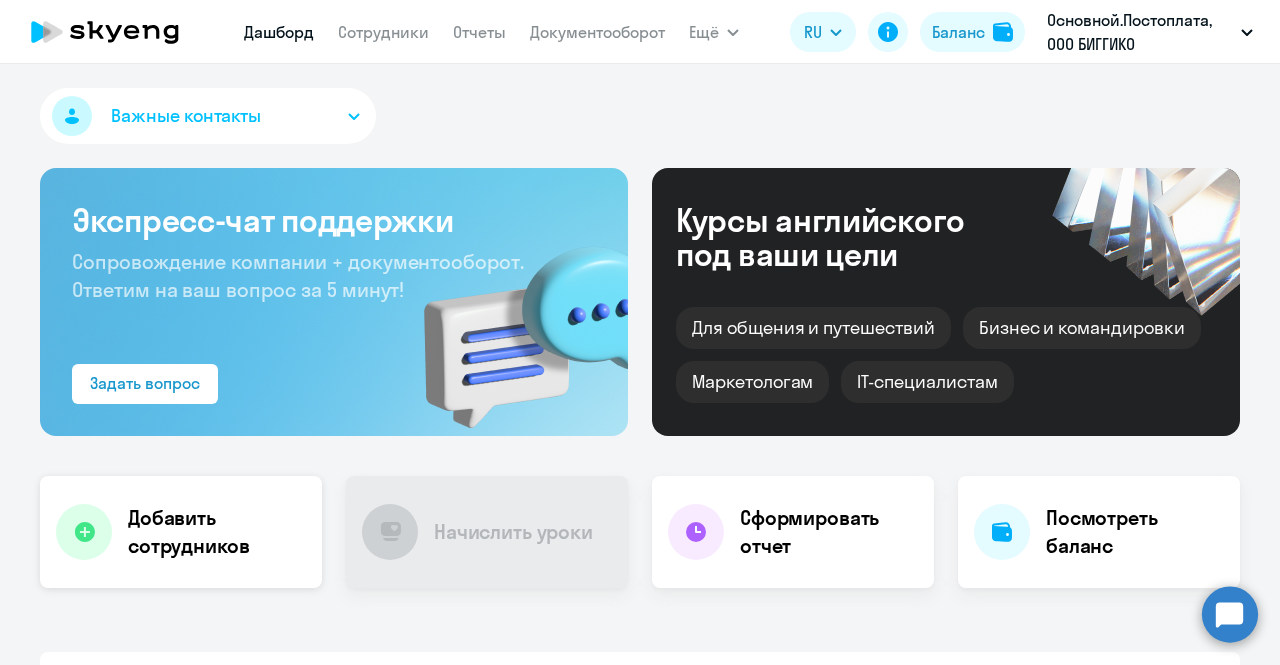 click on "Добавить сотрудников" 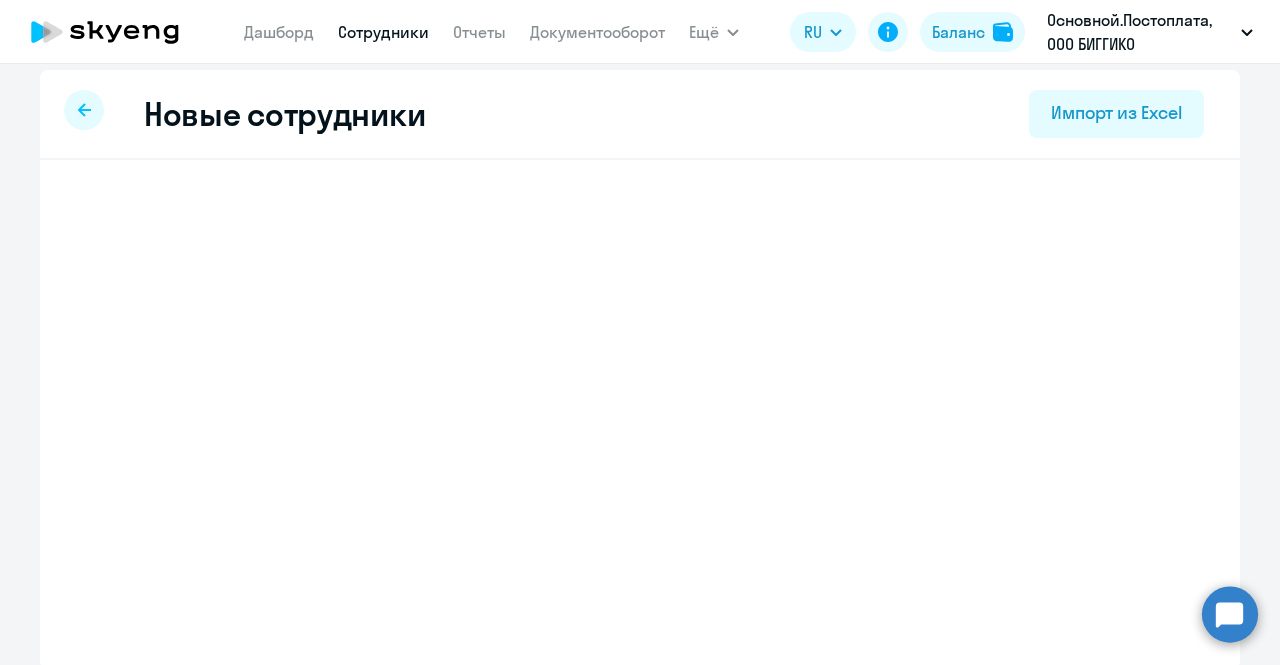 scroll, scrollTop: 13, scrollLeft: 0, axis: vertical 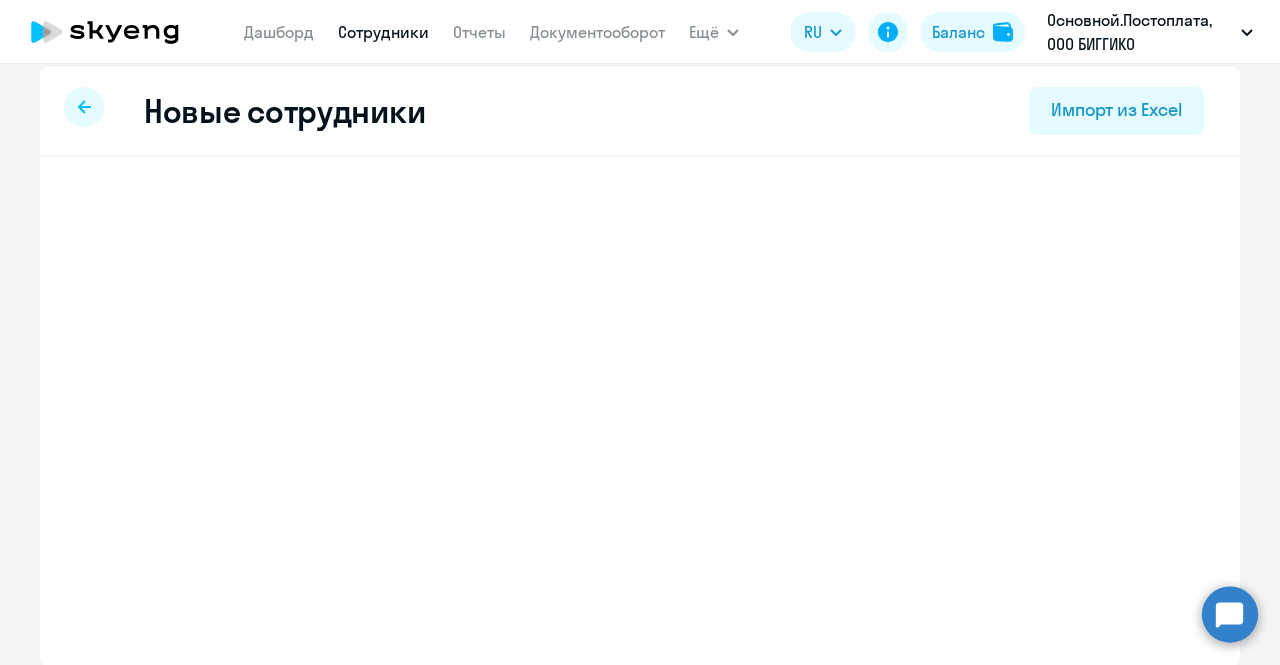 select on "english_adult_not_native_speaker" 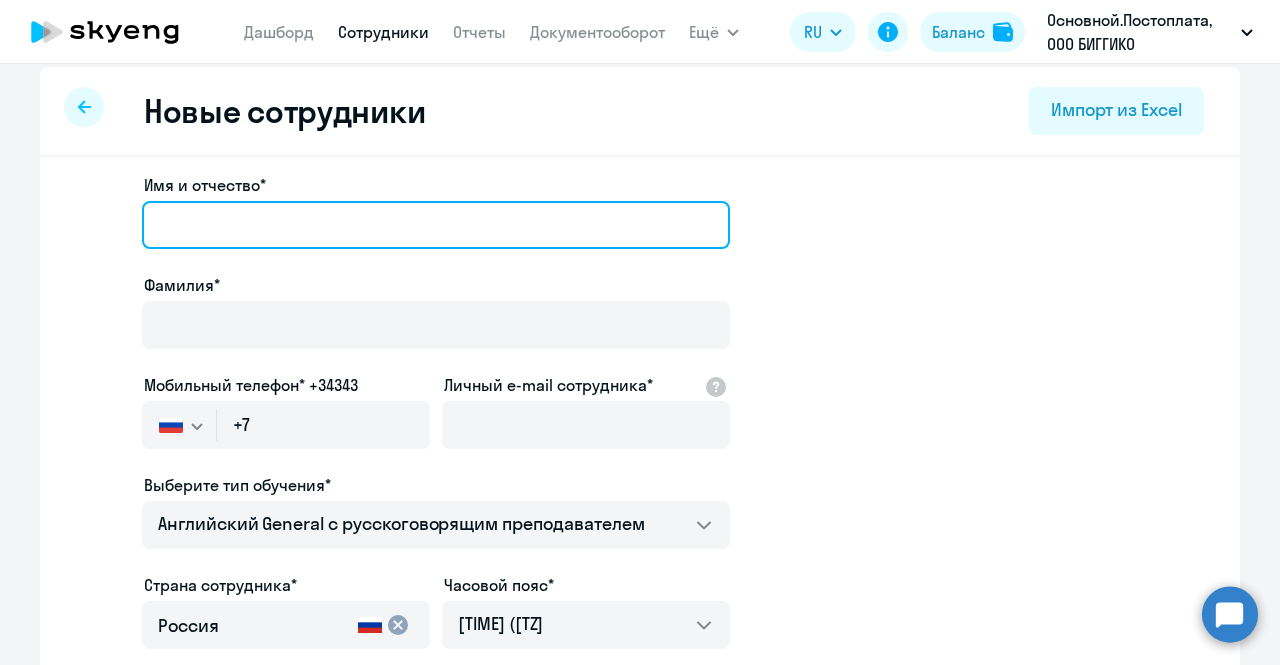 click on "Имя и отчество*" at bounding box center (436, 225) 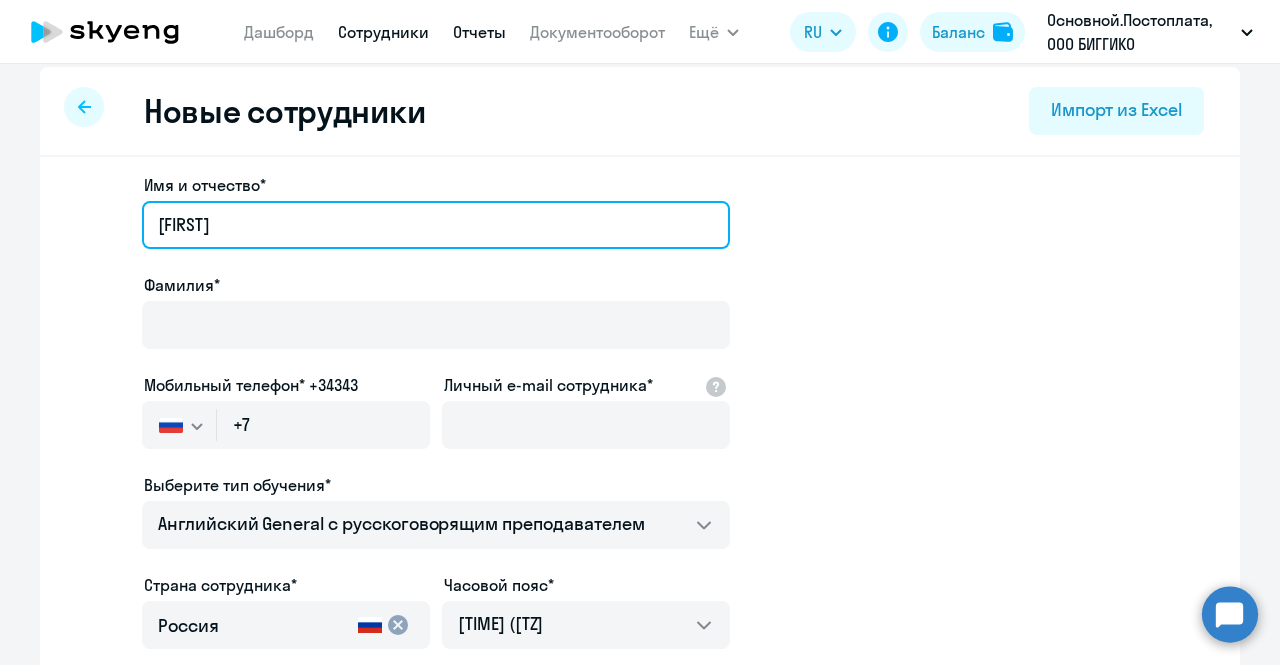 type on "[FIRST]" 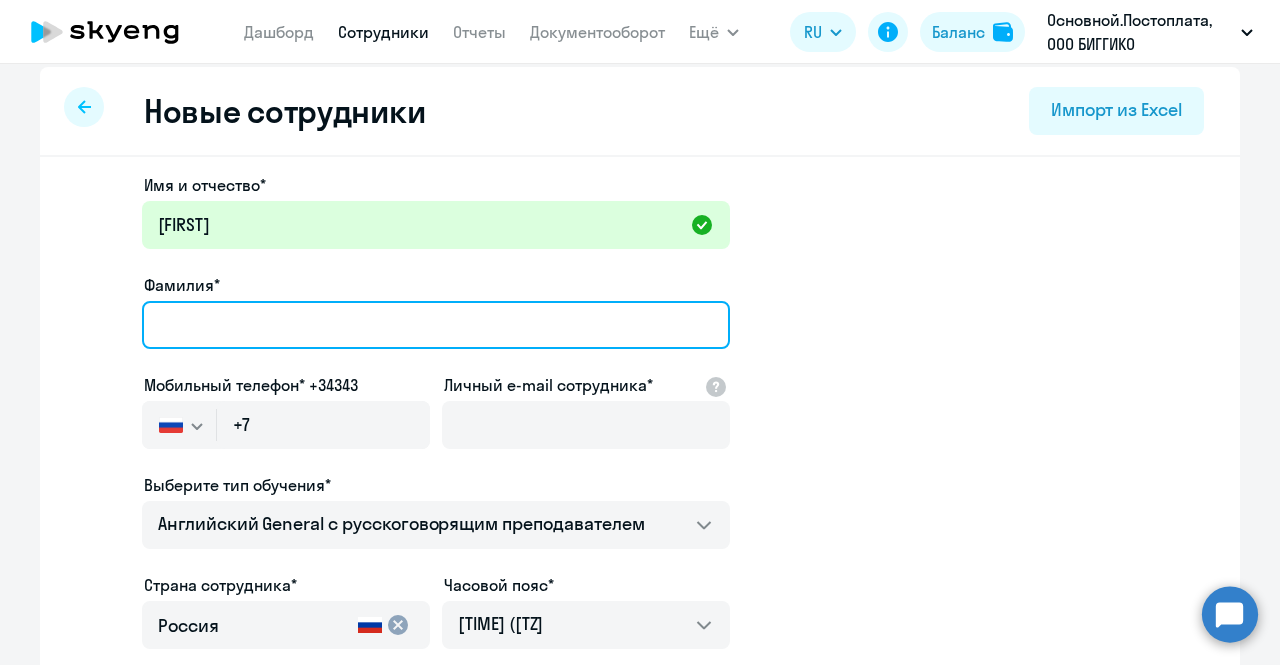 click on "Фамилия*" at bounding box center [436, 325] 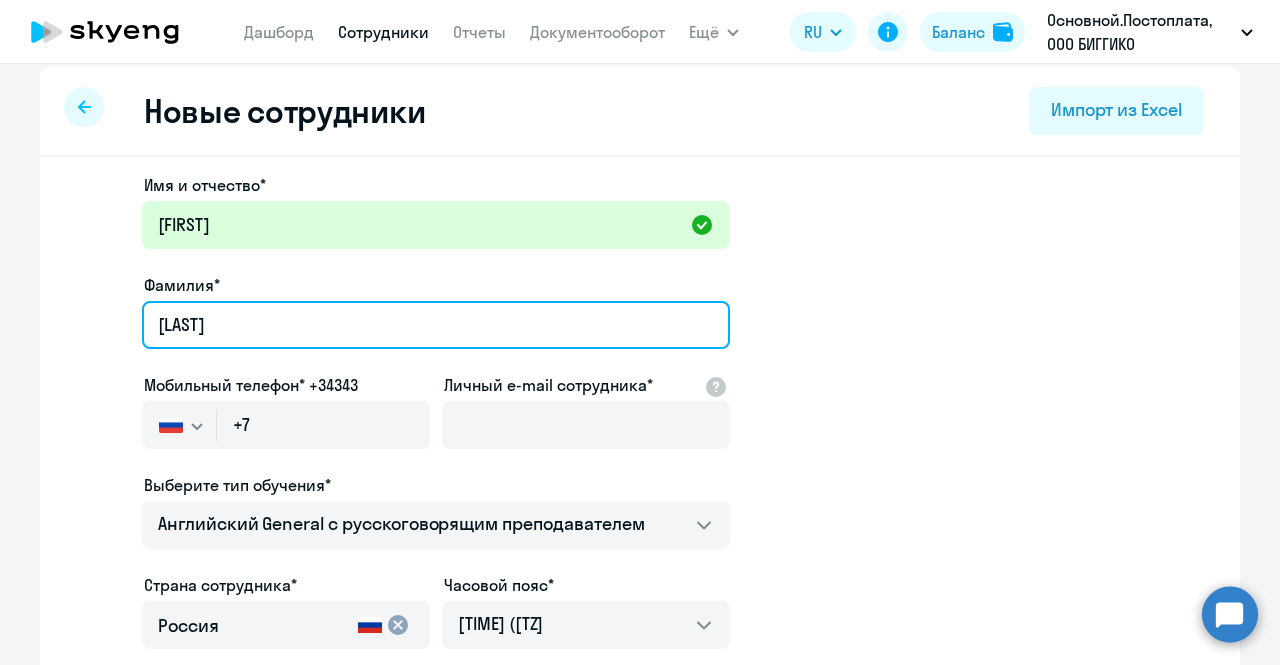 type on "[LAST]" 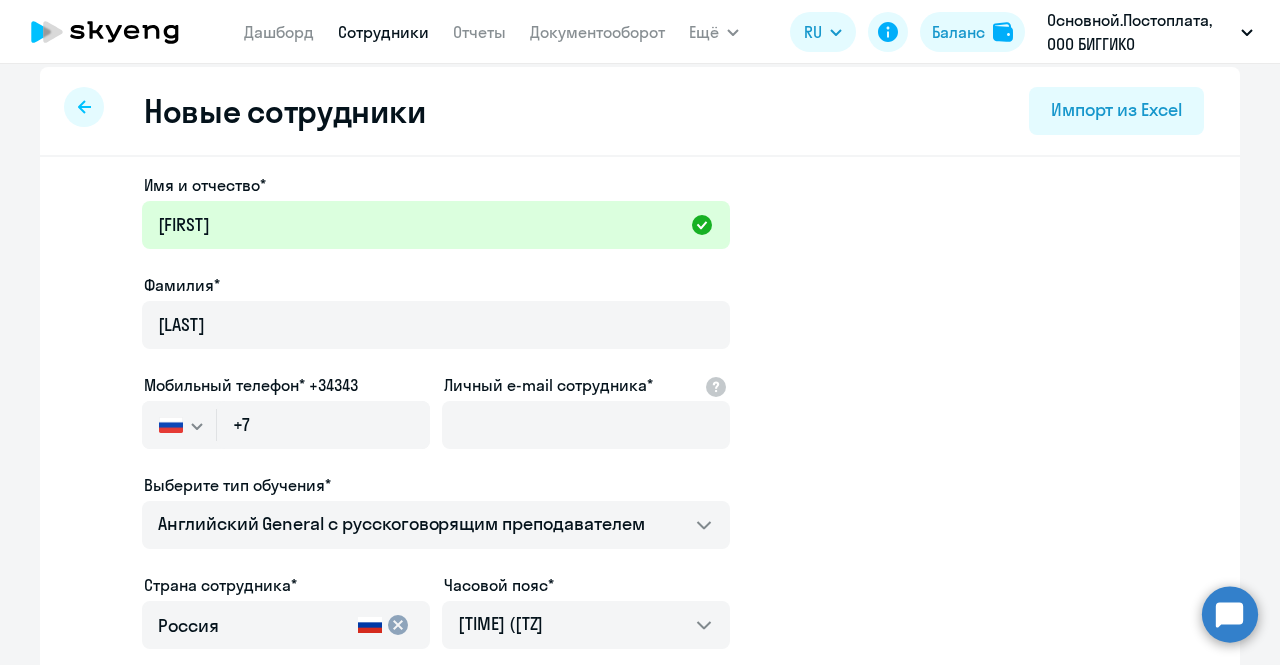 click 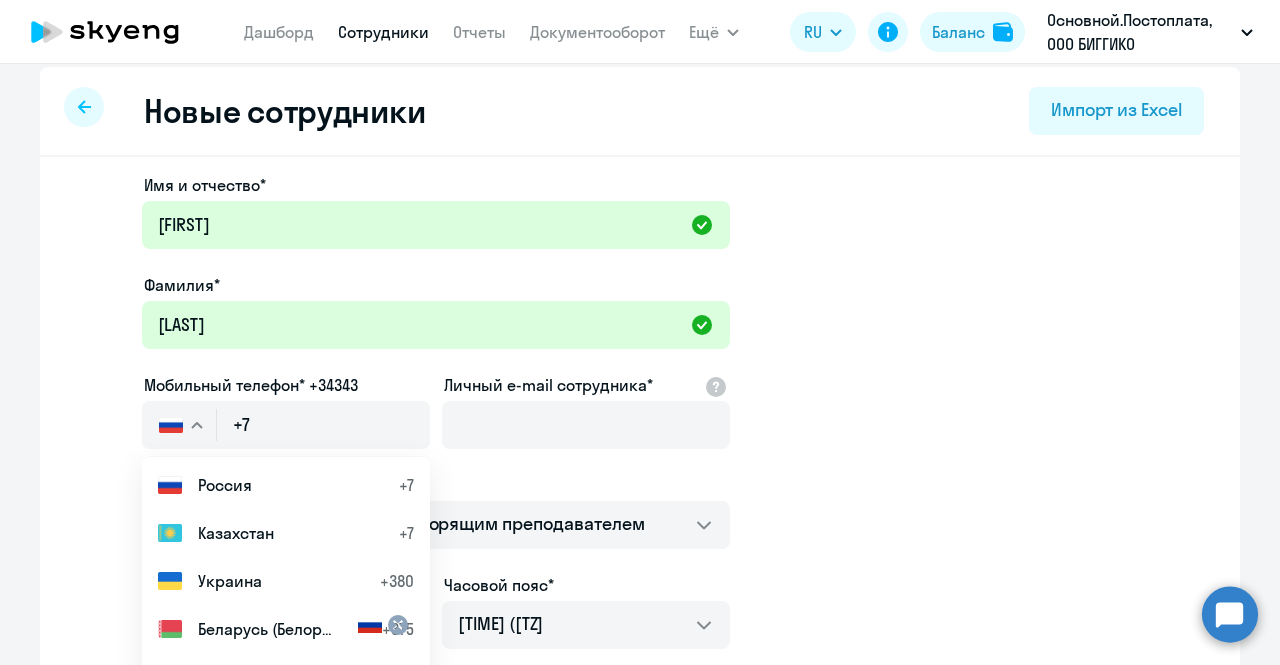 click 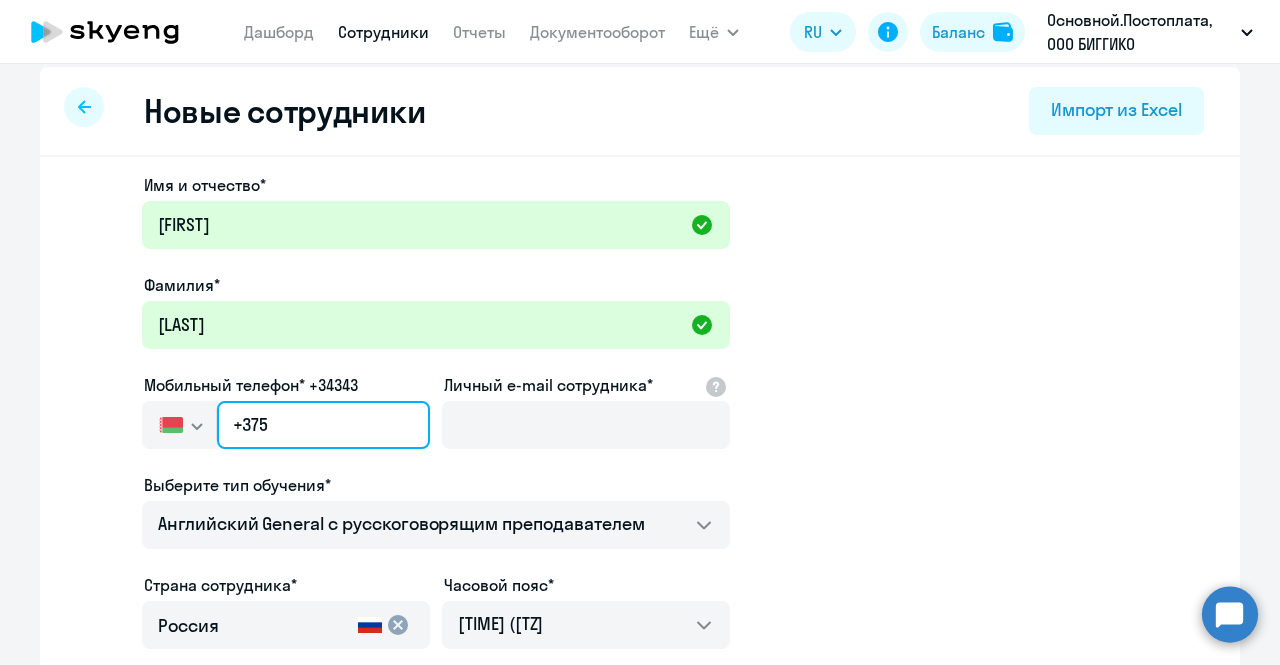 click on "+375" 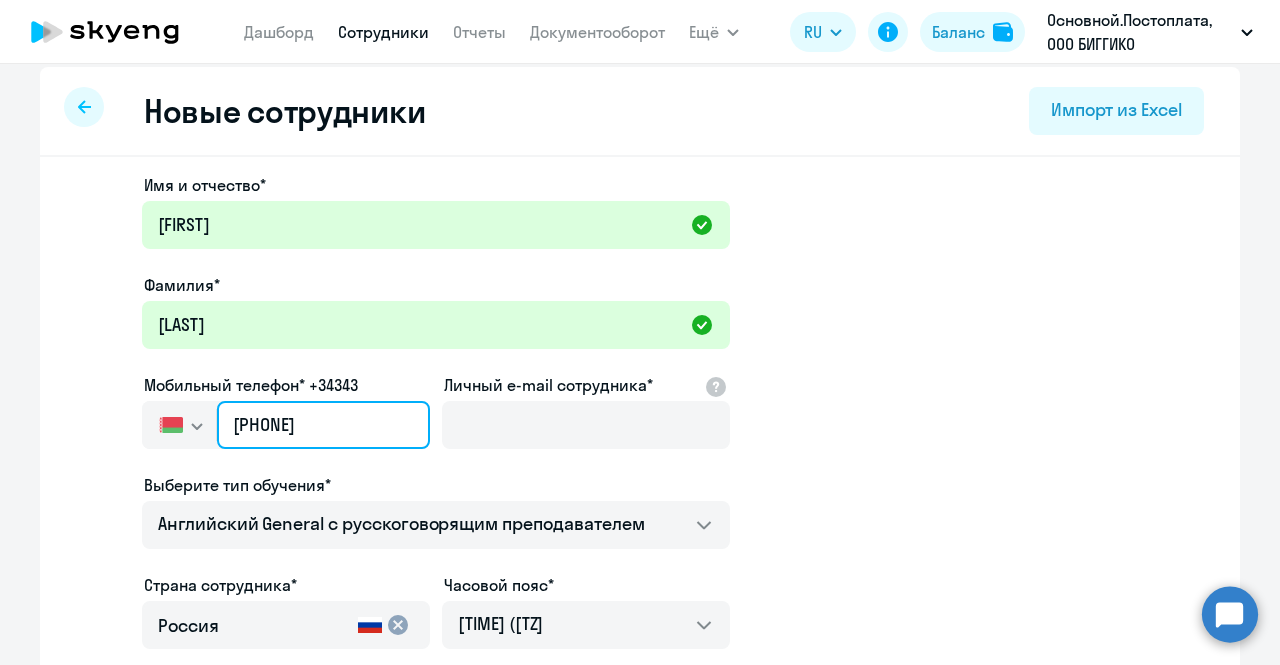 type on "[PHONE]" 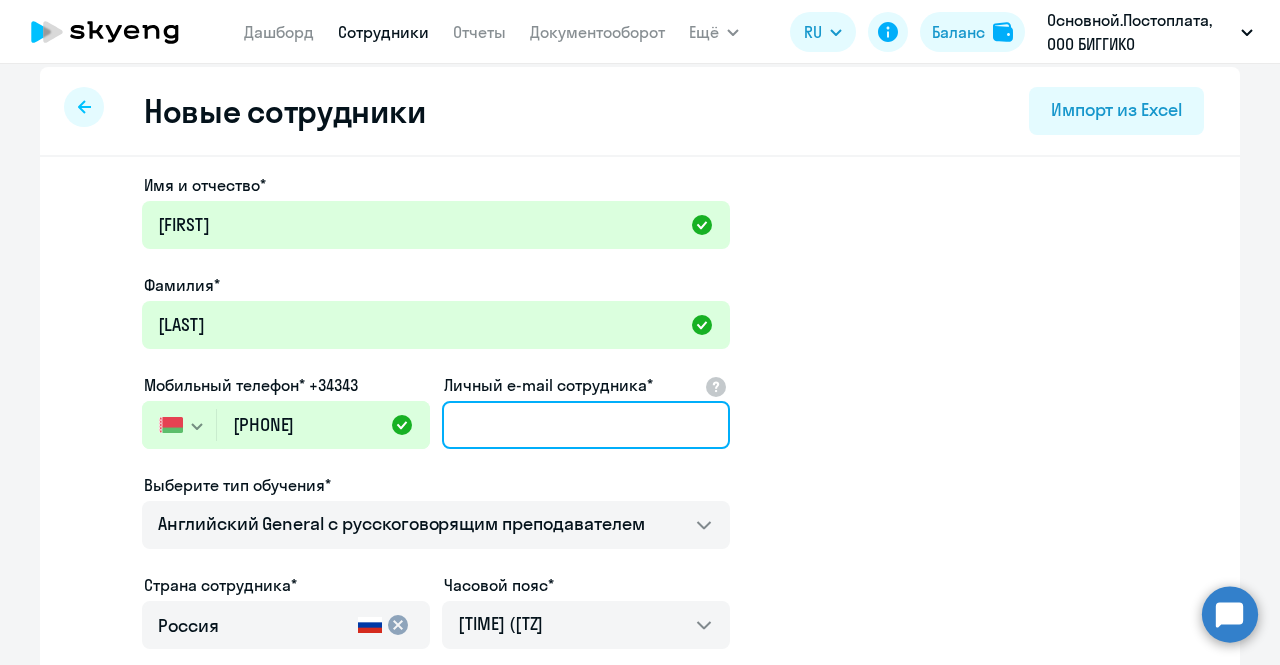click on "Личный e-mail сотрудника*" at bounding box center [586, 425] 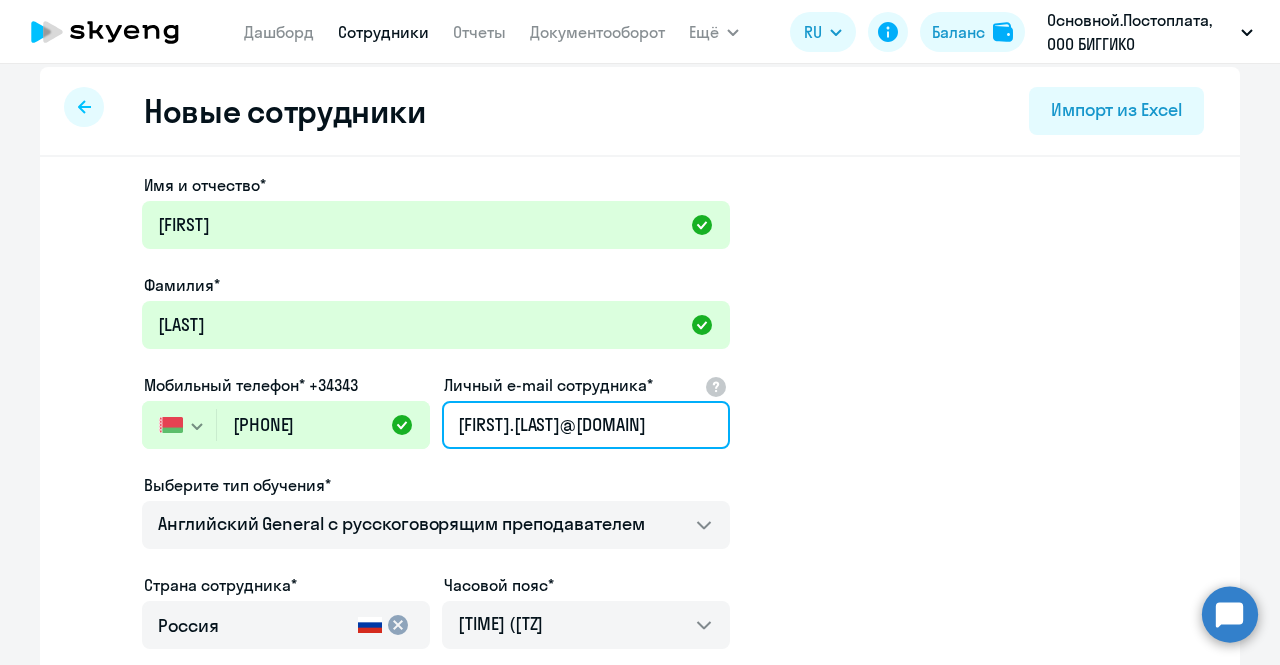 scroll, scrollTop: 0, scrollLeft: 38, axis: horizontal 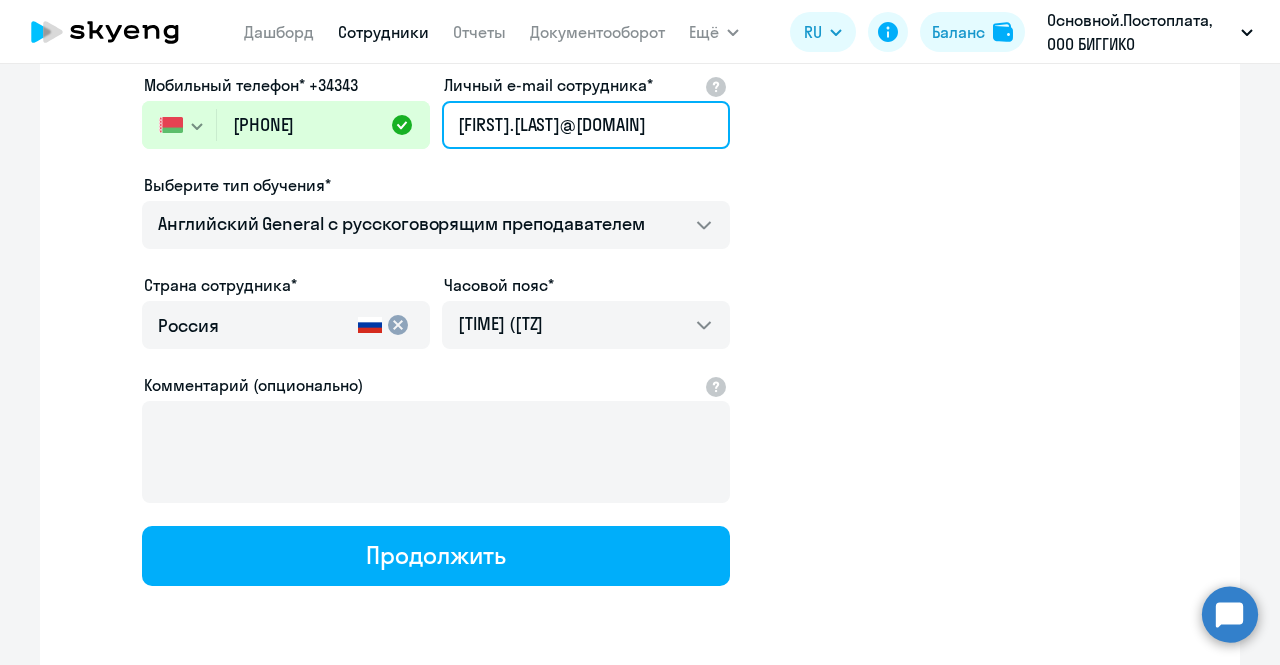 type on "[FIRST].[LAST]@[DOMAIN]" 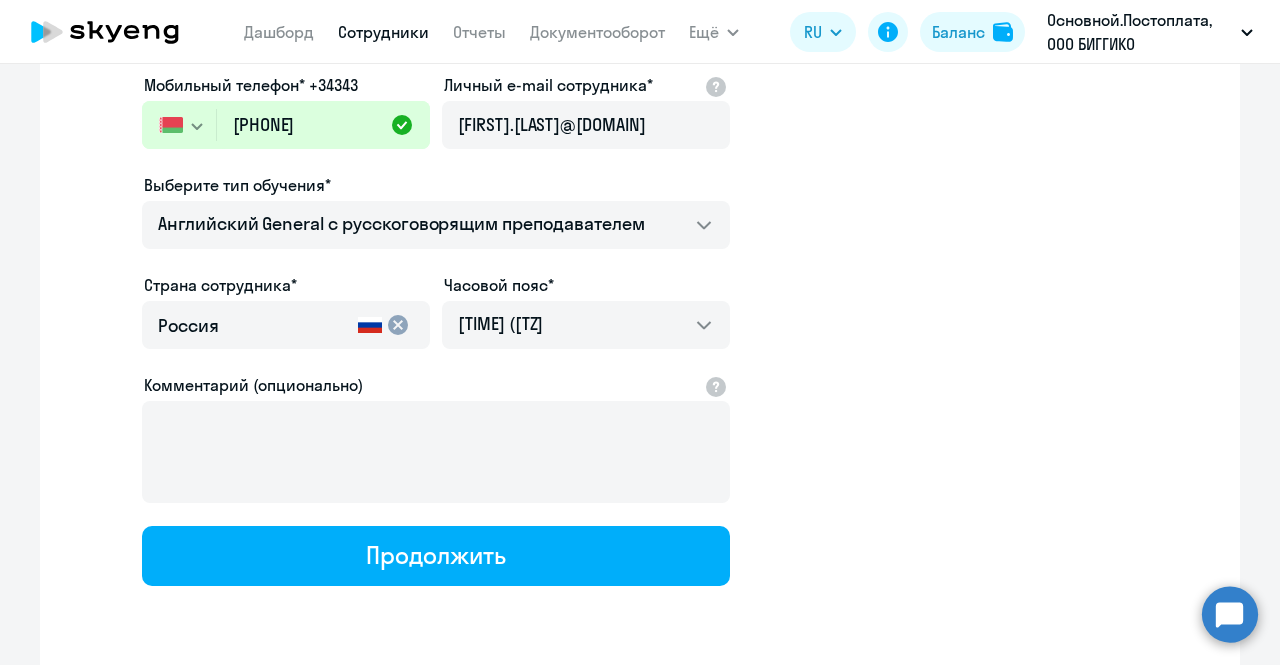 click on "Россия" at bounding box center [254, 326] 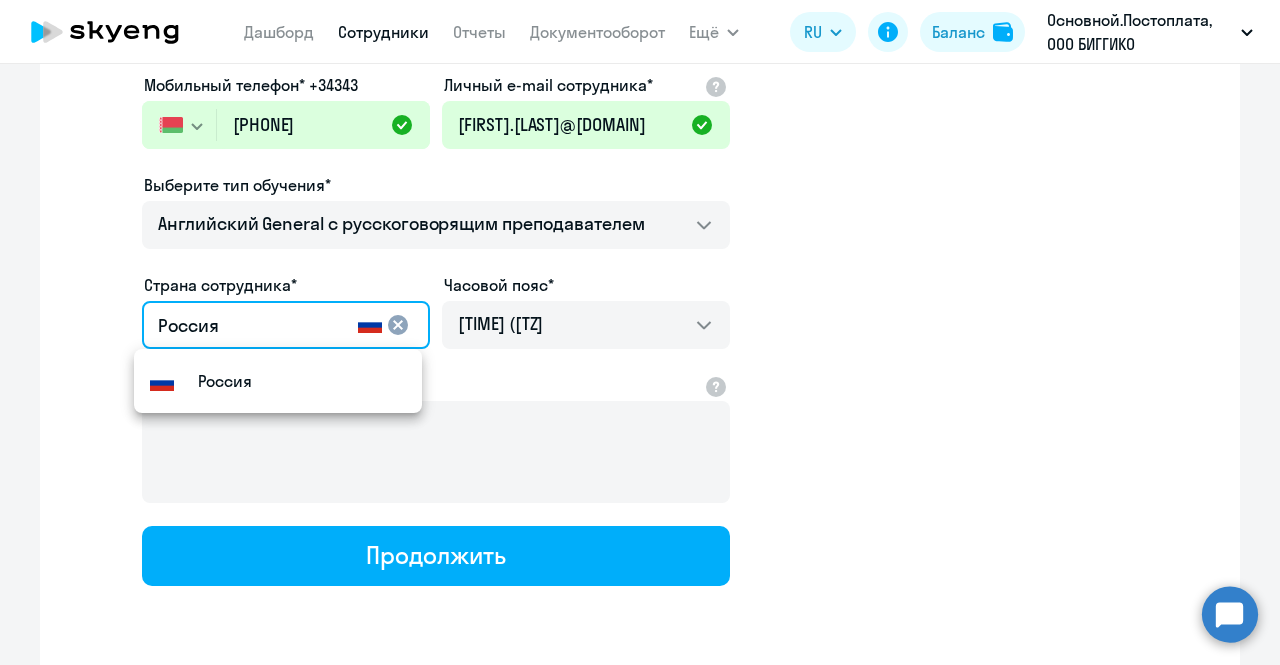 scroll, scrollTop: 0, scrollLeft: 0, axis: both 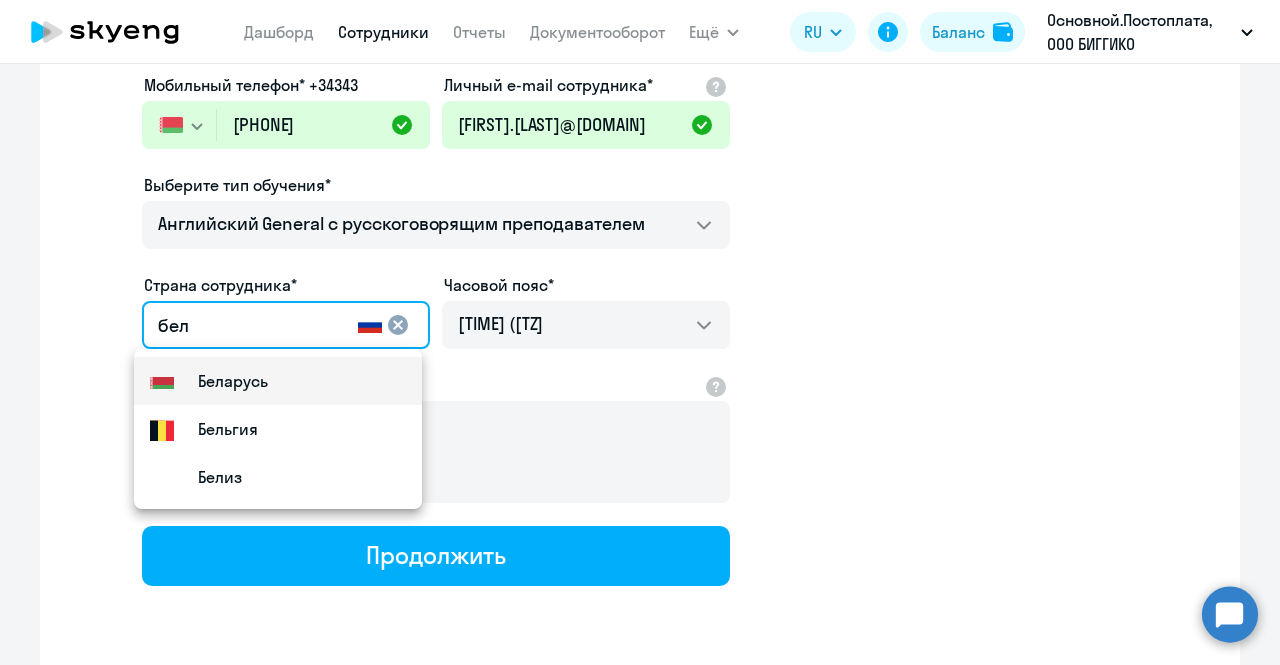 click on "Flag of Belarus
Беларусь" at bounding box center (278, 381) 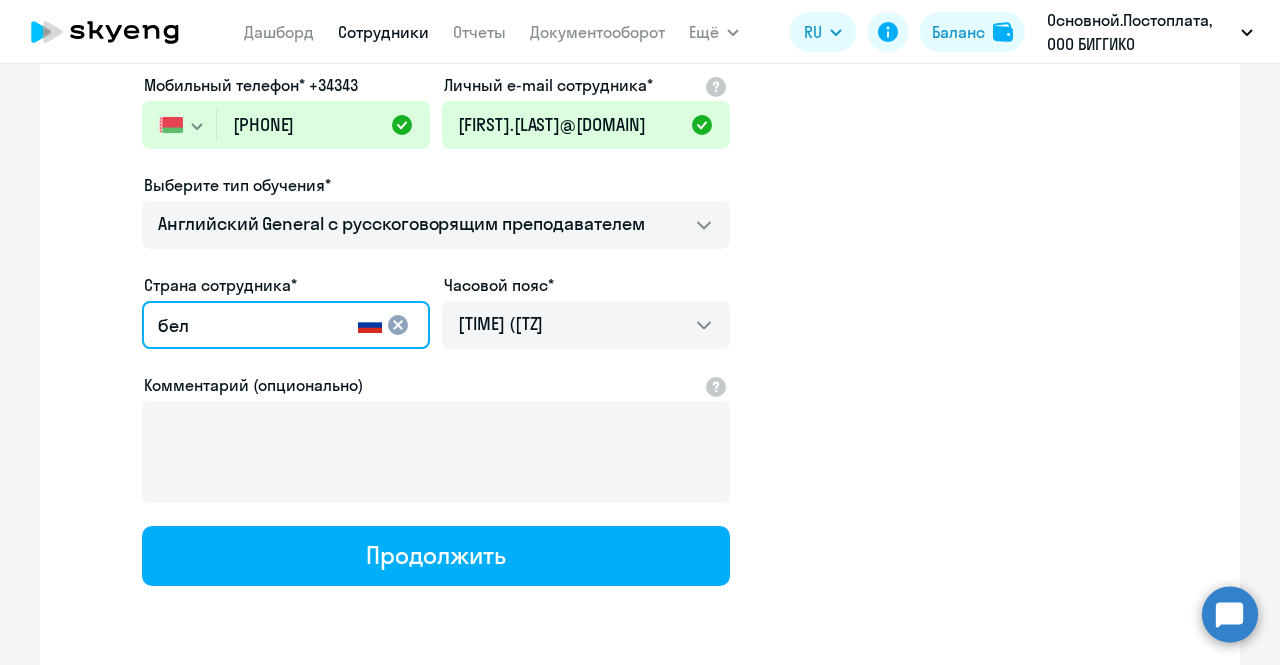 type on "Беларусь" 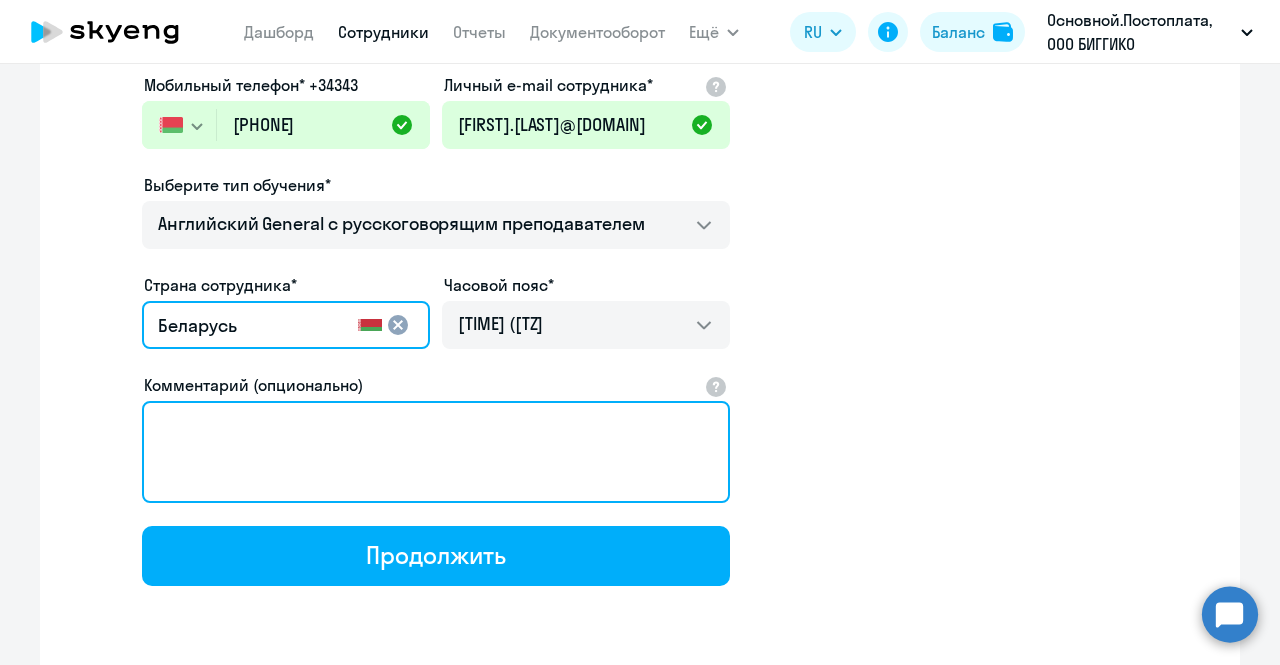 click on "Комментарий (опционально)" at bounding box center (436, 452) 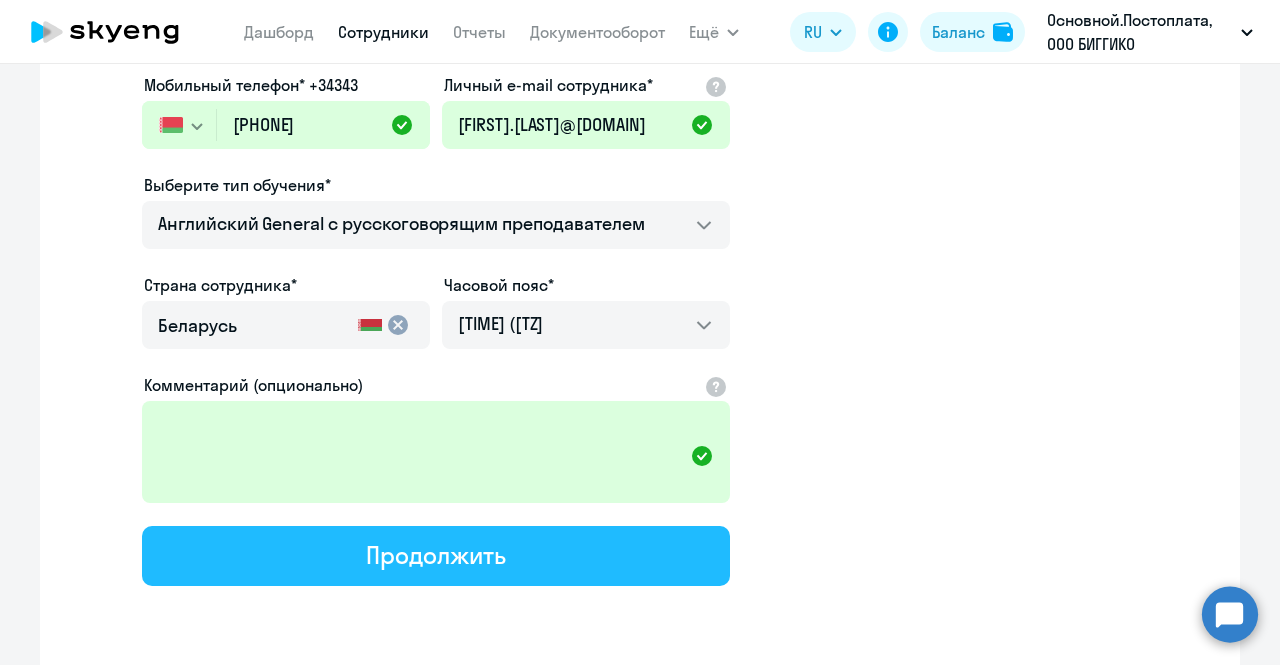 click on "Продолжить" 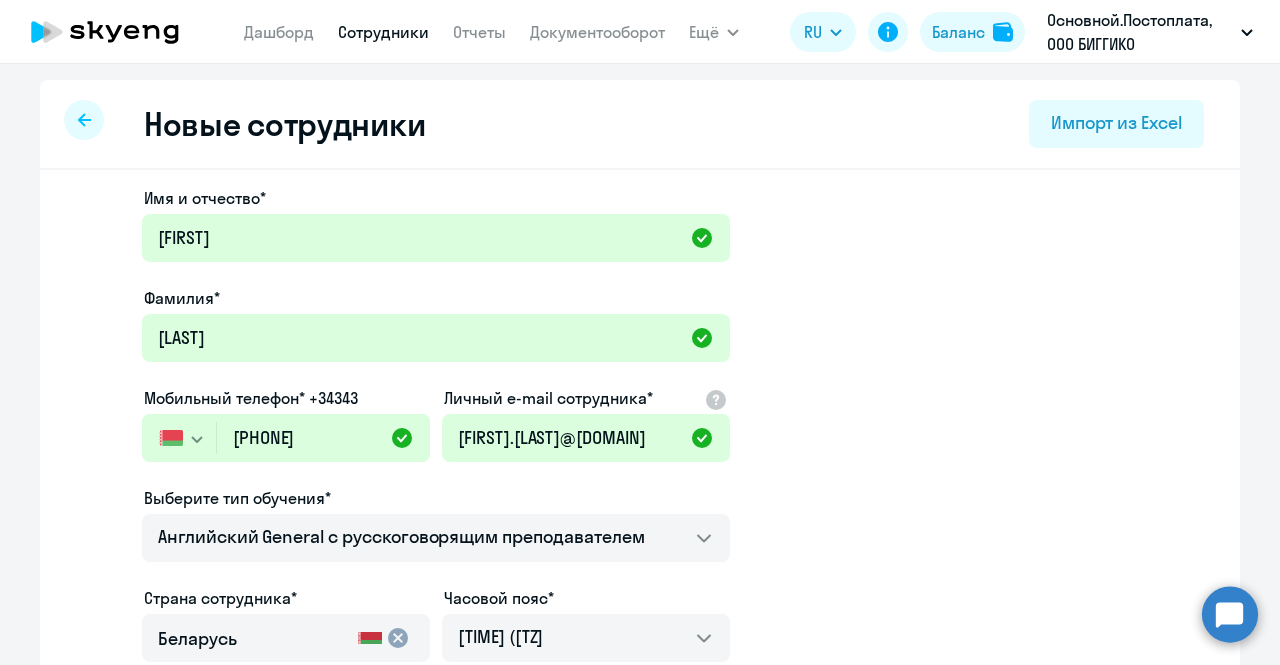 select on "english_adult_not_native_speaker" 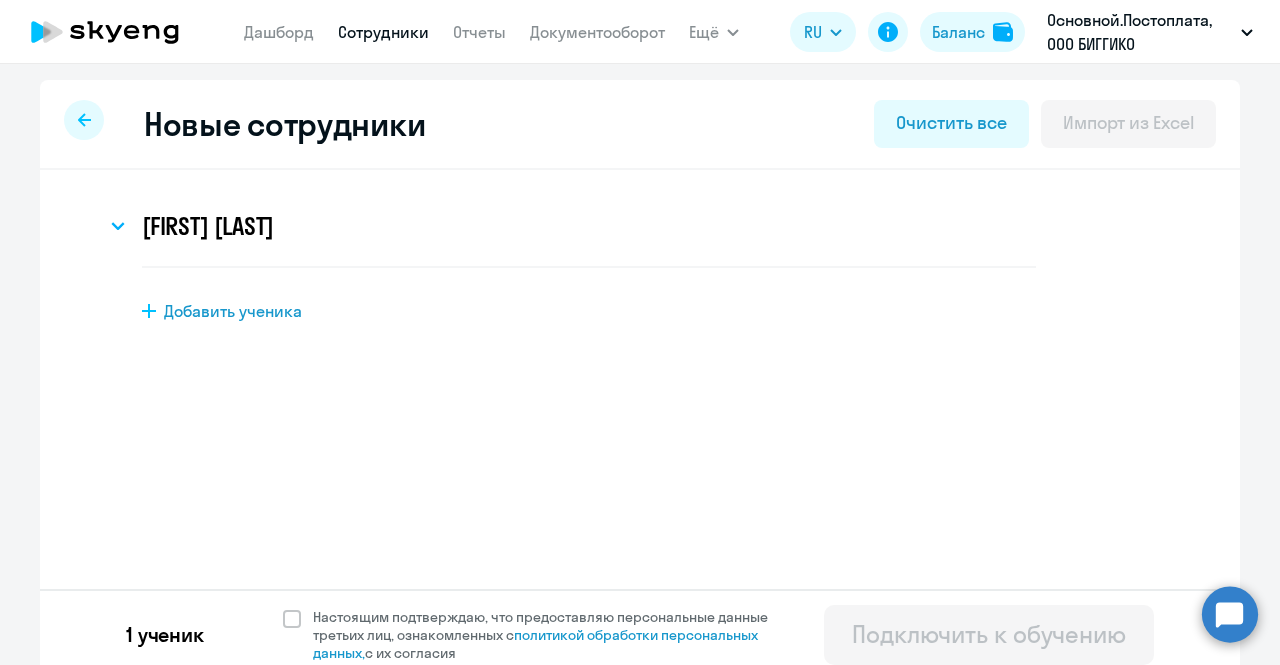scroll, scrollTop: 0, scrollLeft: 0, axis: both 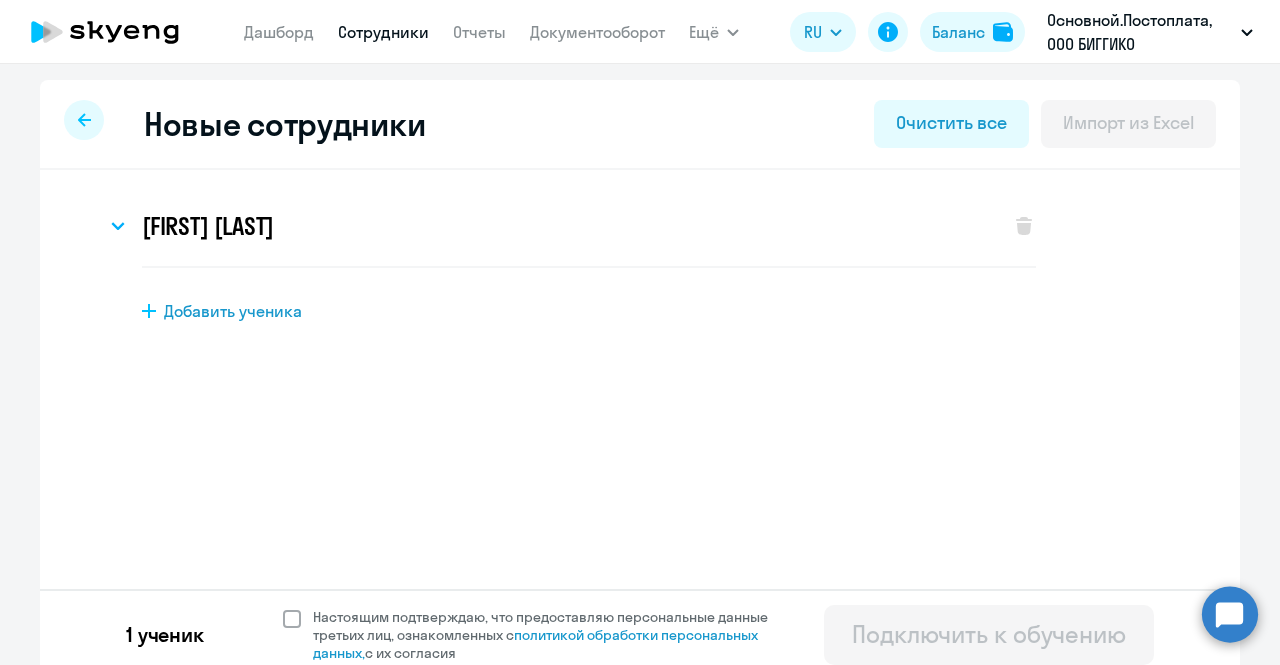 click on "Настоящим подтверждаю, что предоставляю персональные данные третьих лиц, ознакомленных с   политикой обработки персональных данных,   с их согласия" 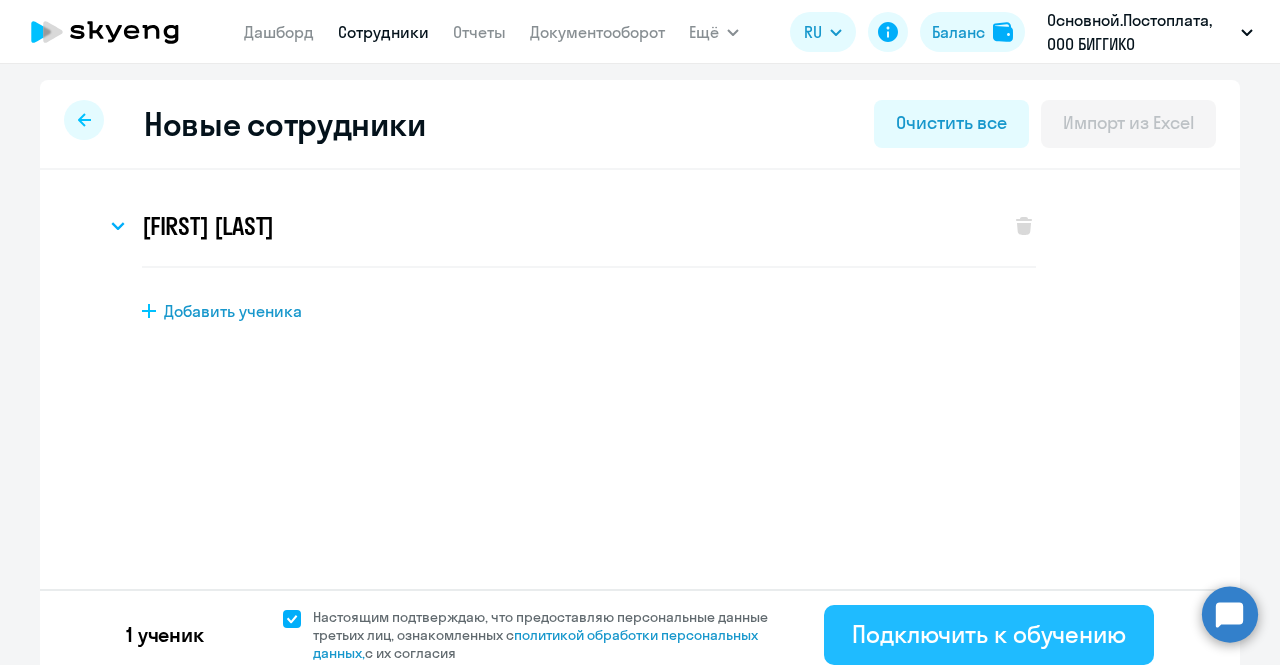 click on "Подключить к обучению" 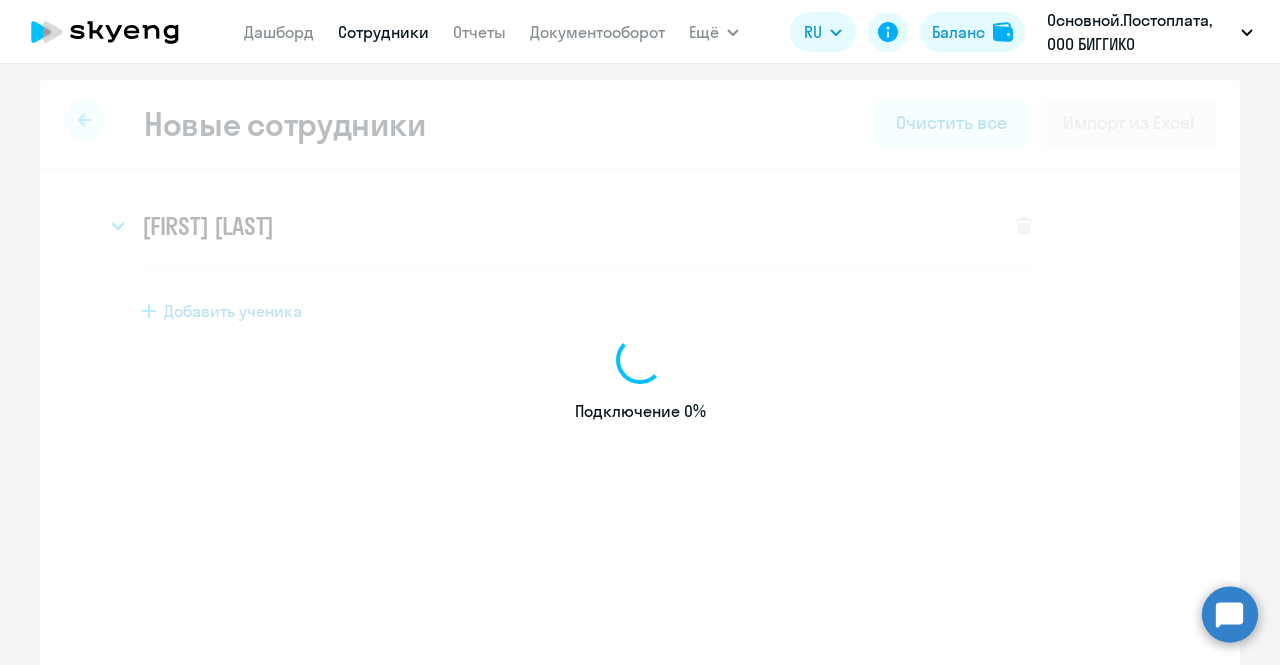 select on "english_adult_not_native_speaker" 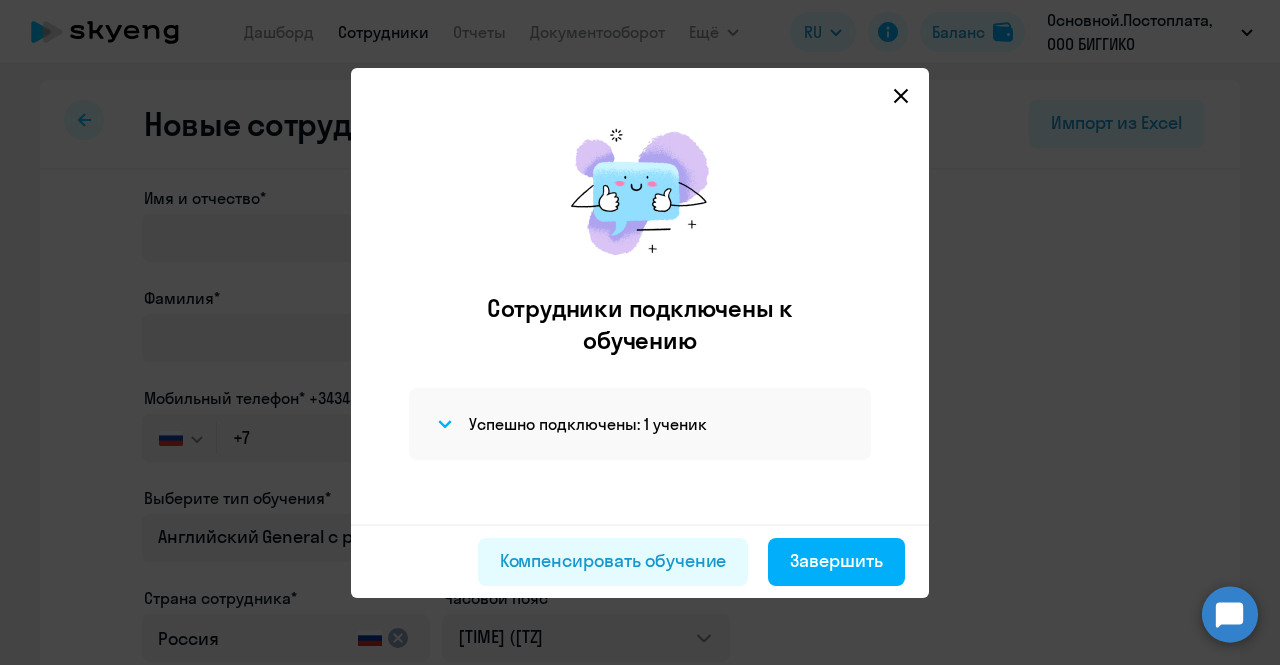 click on "Компенсировать обучение  Завершить" at bounding box center [640, 561] 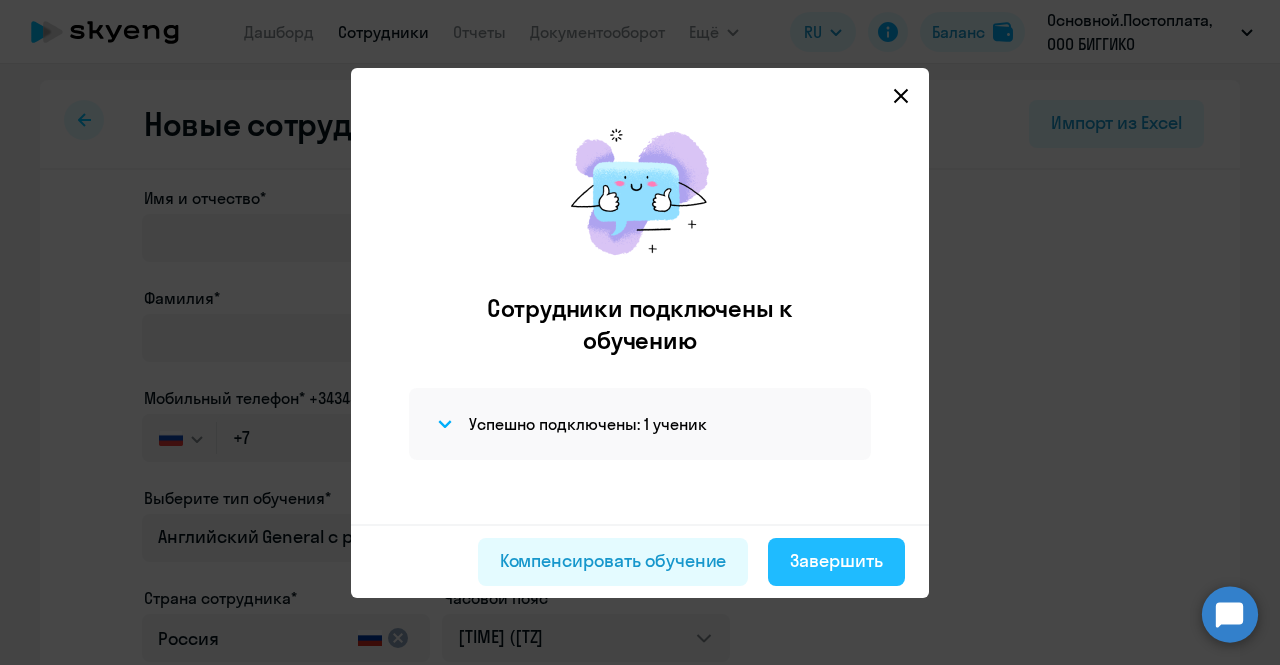 click on "Завершить" at bounding box center (836, 561) 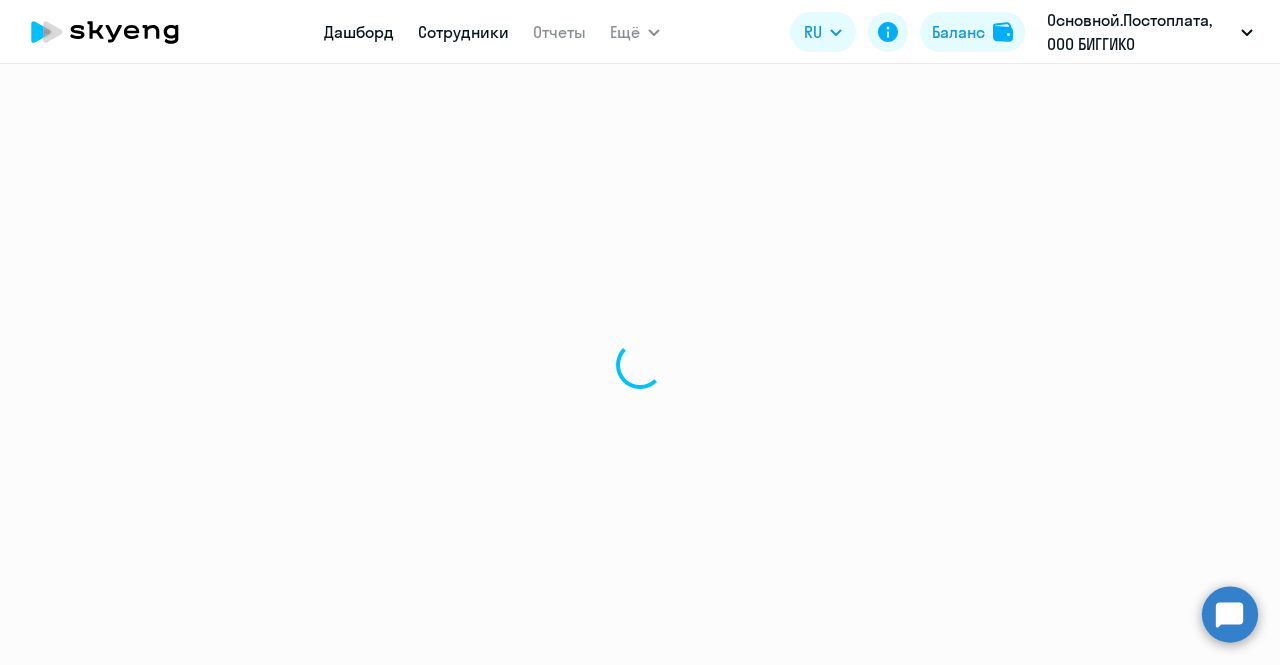 select on "30" 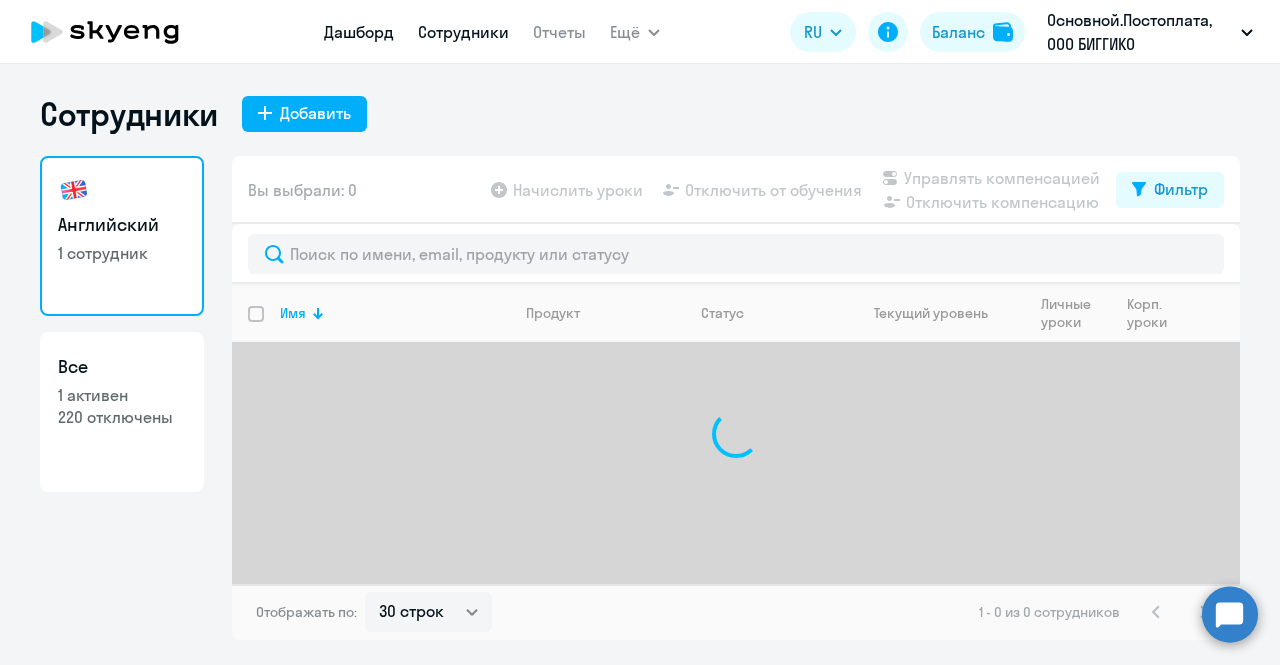 click on "Дашборд" at bounding box center [359, 32] 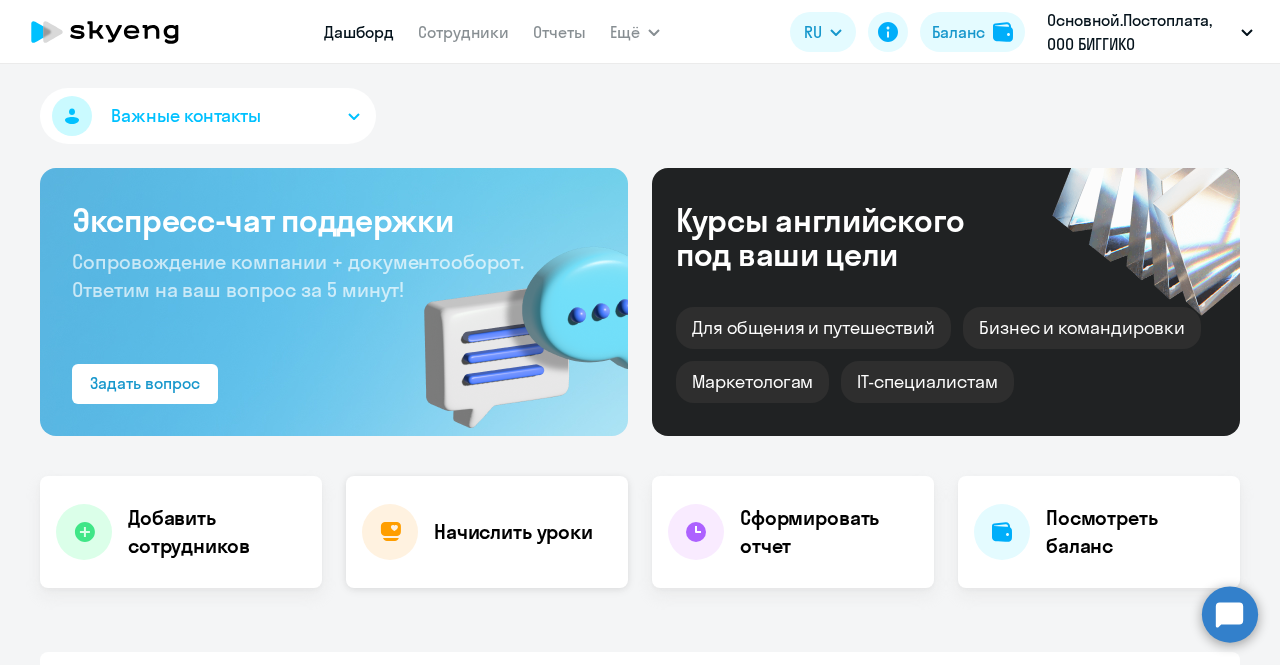 click on "Начислить уроки" 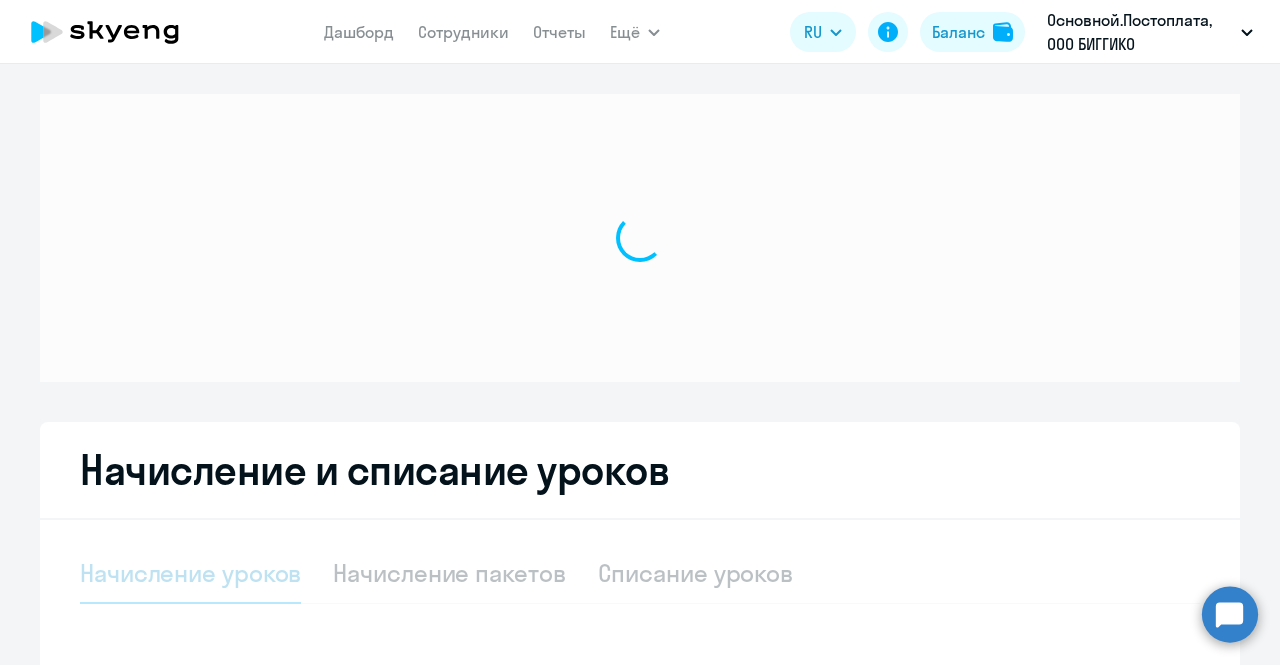 select on "10" 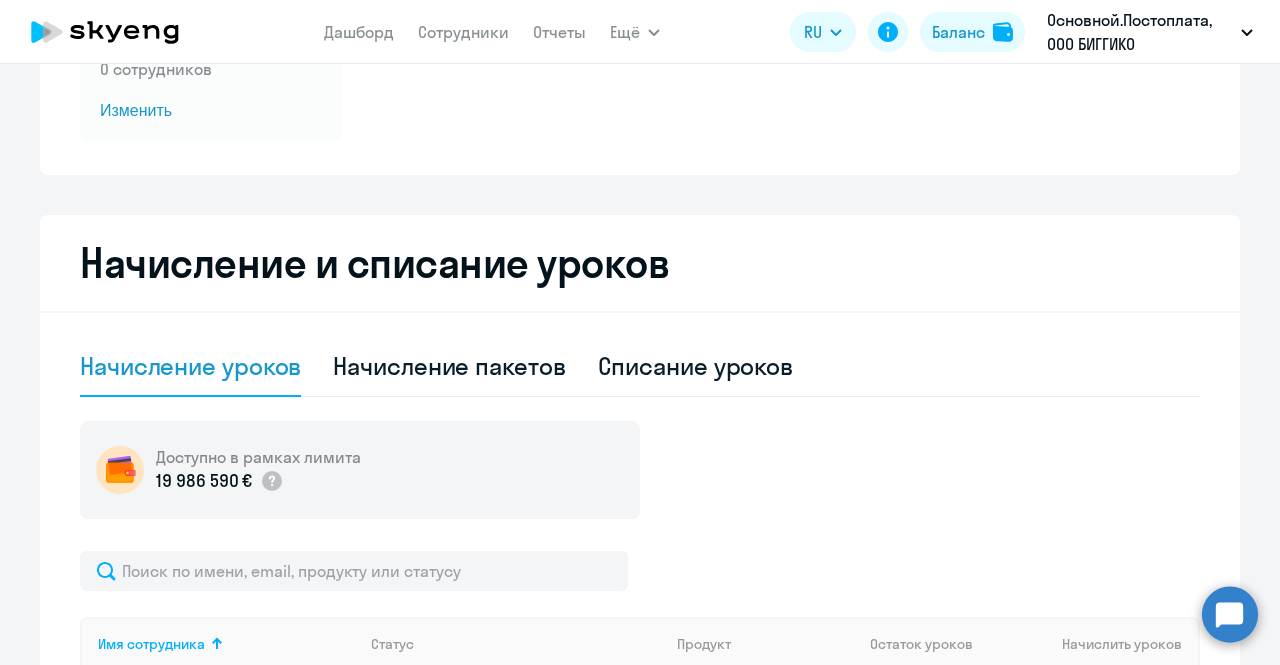 scroll, scrollTop: 400, scrollLeft: 0, axis: vertical 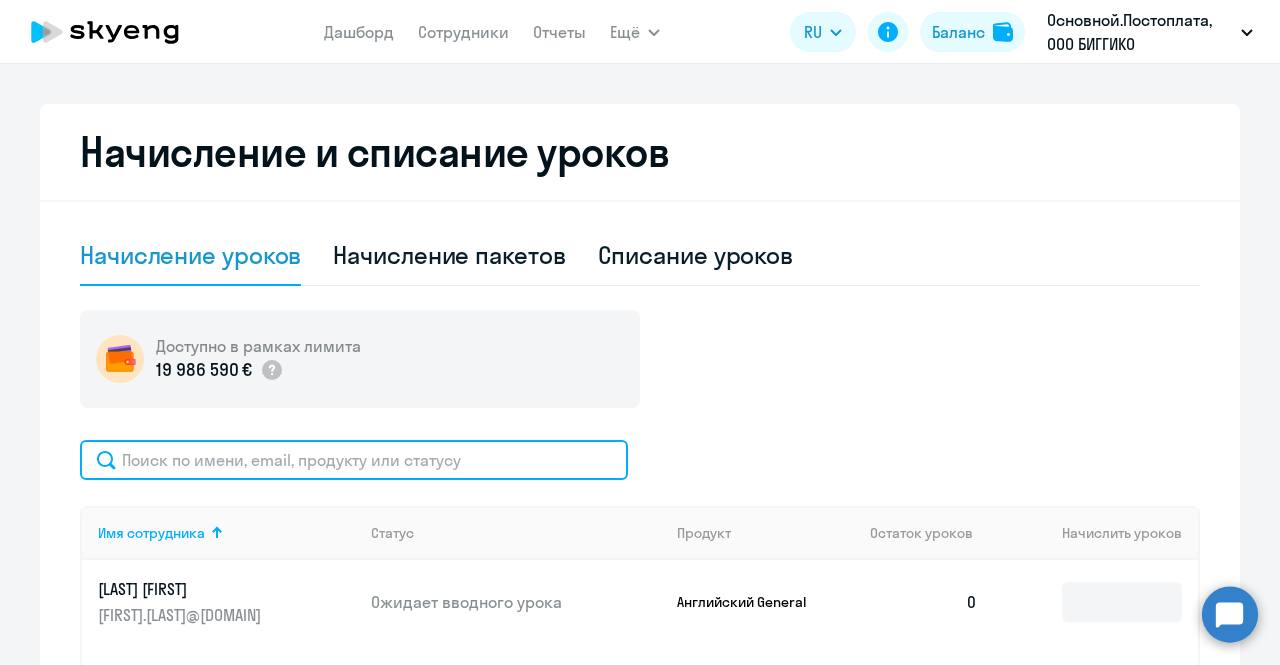 click 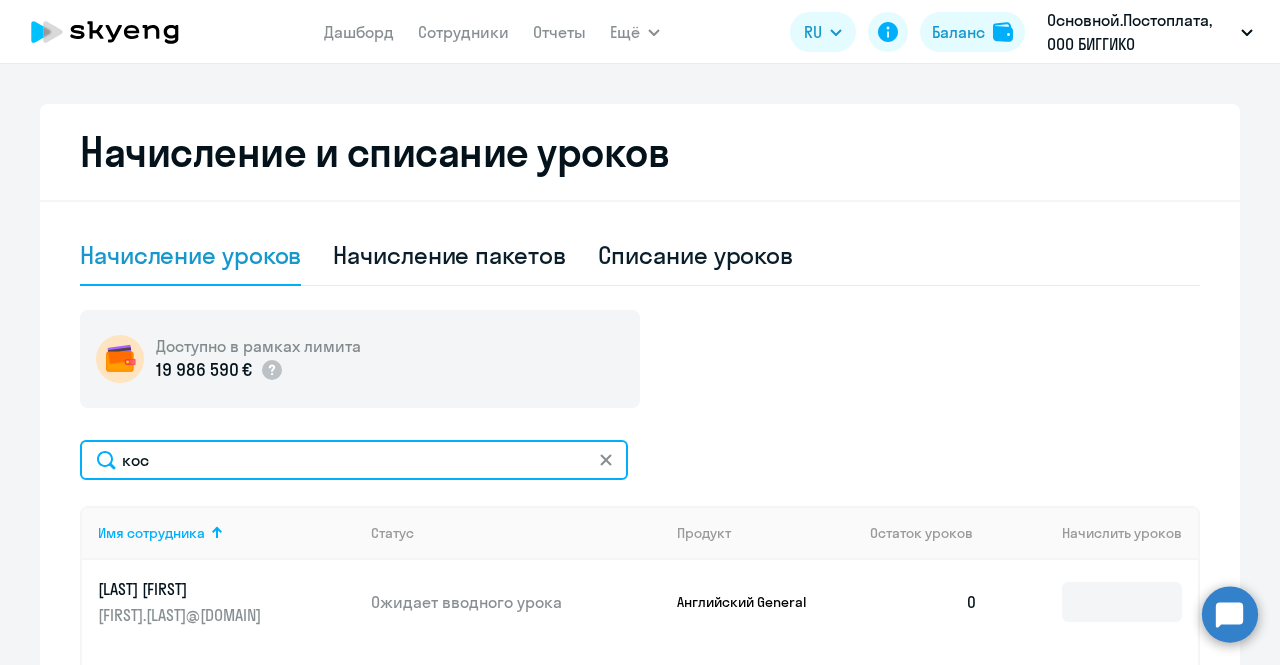 scroll, scrollTop: 600, scrollLeft: 0, axis: vertical 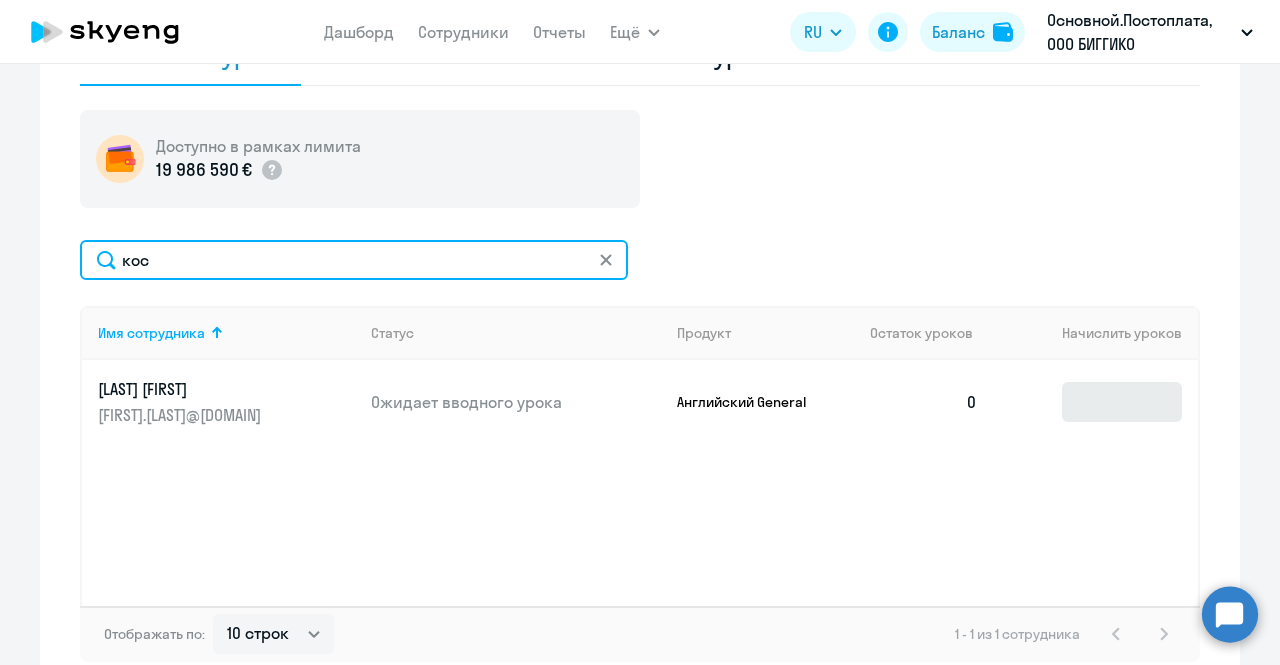 type on "кос" 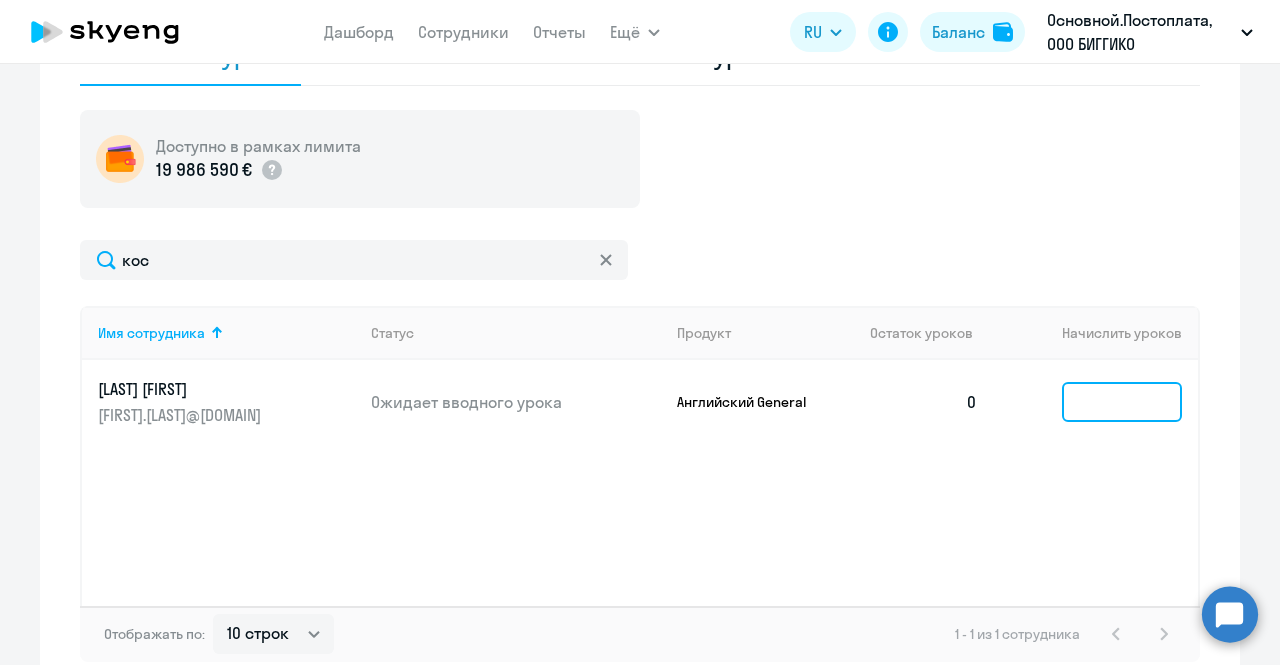 click 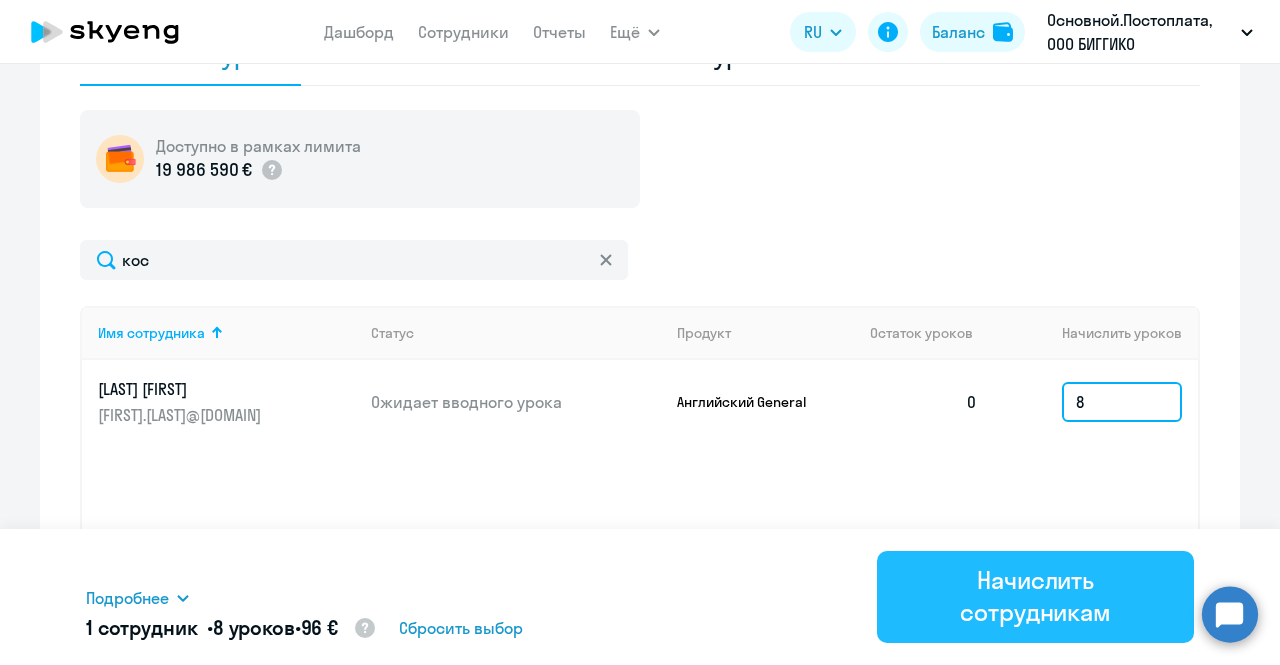 type on "8" 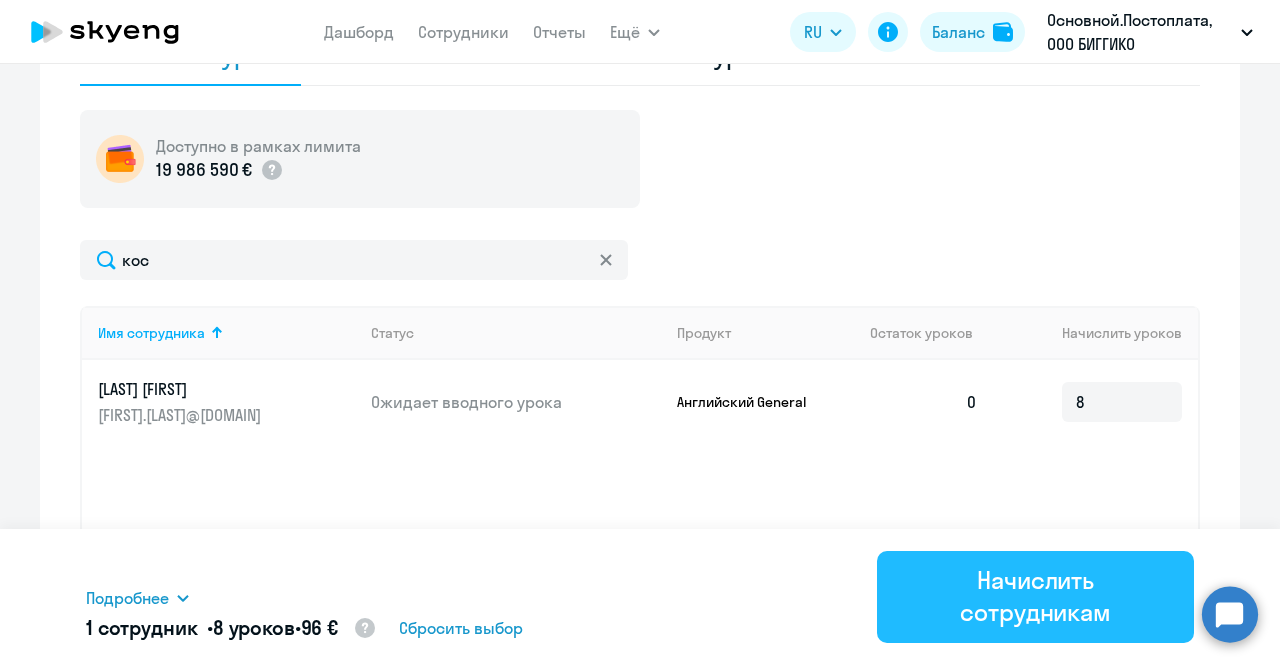 click on "Начислить сотрудникам" at bounding box center (1035, 596) 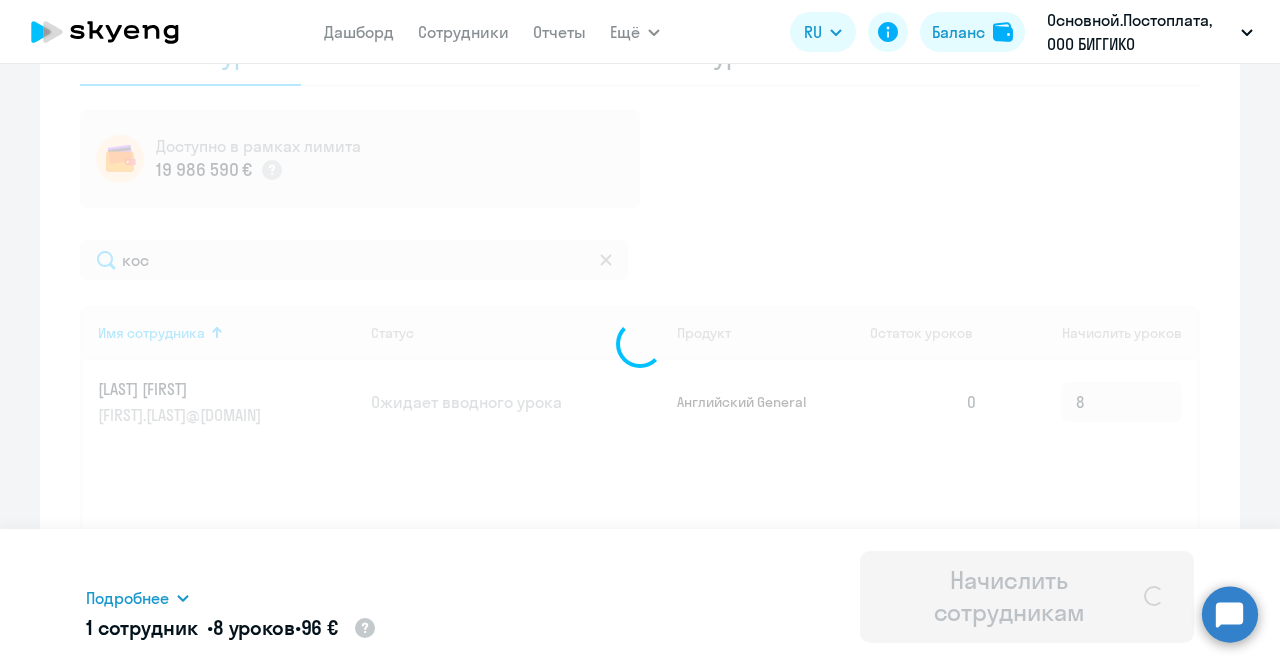 type 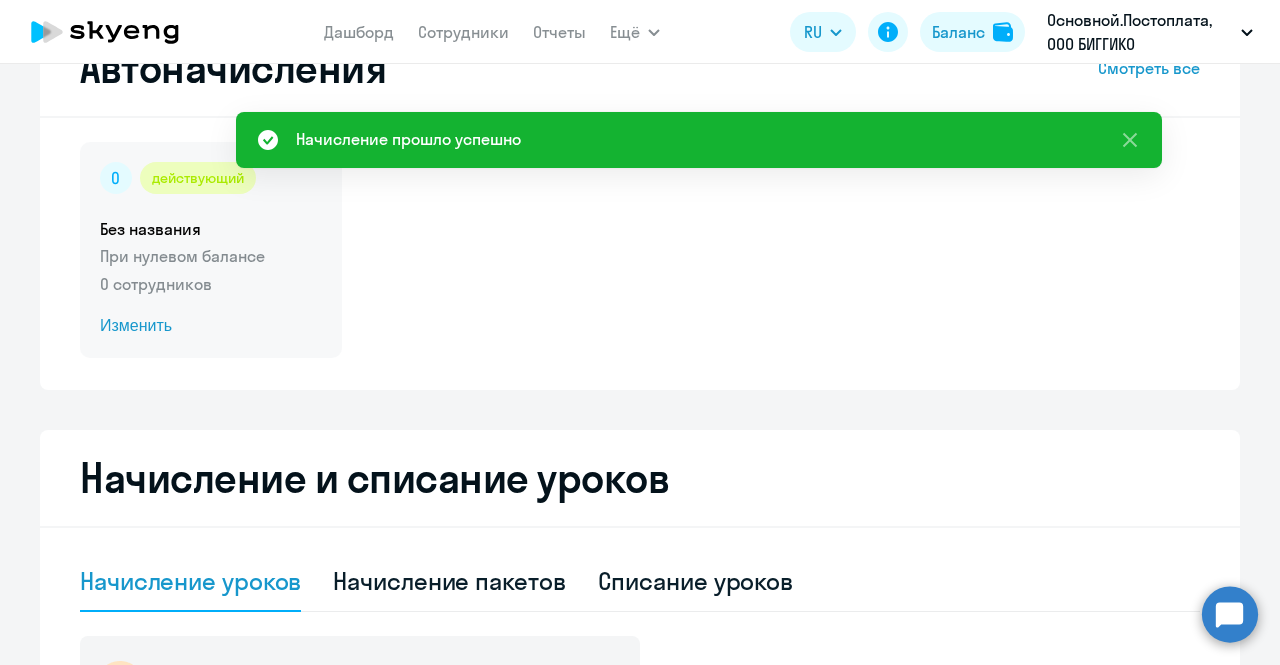 scroll, scrollTop: 0, scrollLeft: 0, axis: both 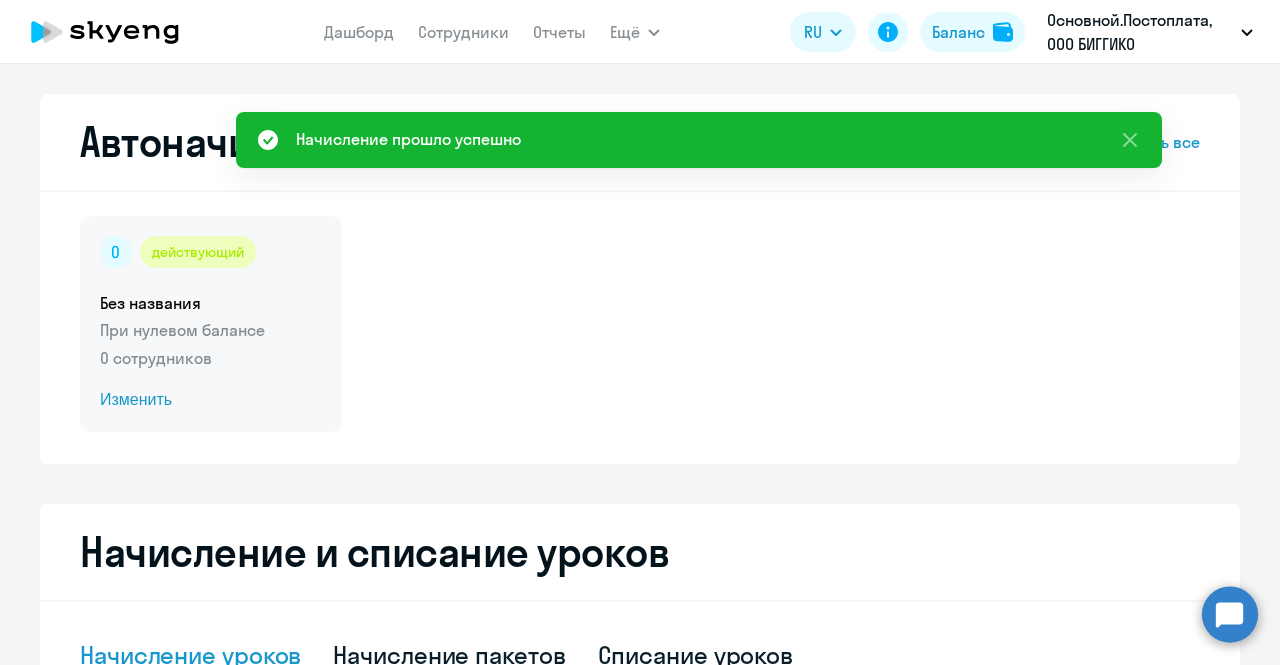 click on "действующий  Без названия  При нулевом балансе   0 сотрудников  Изменить" 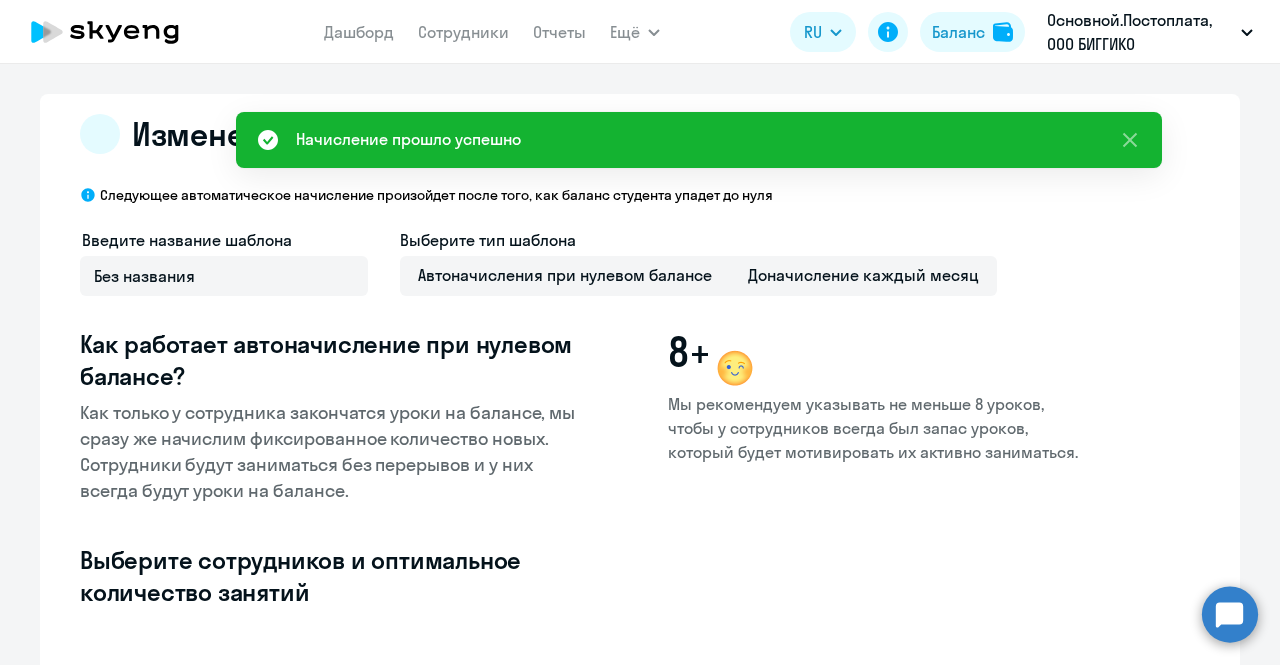 click on "Как работает автоначисление при нулевом балансе?" 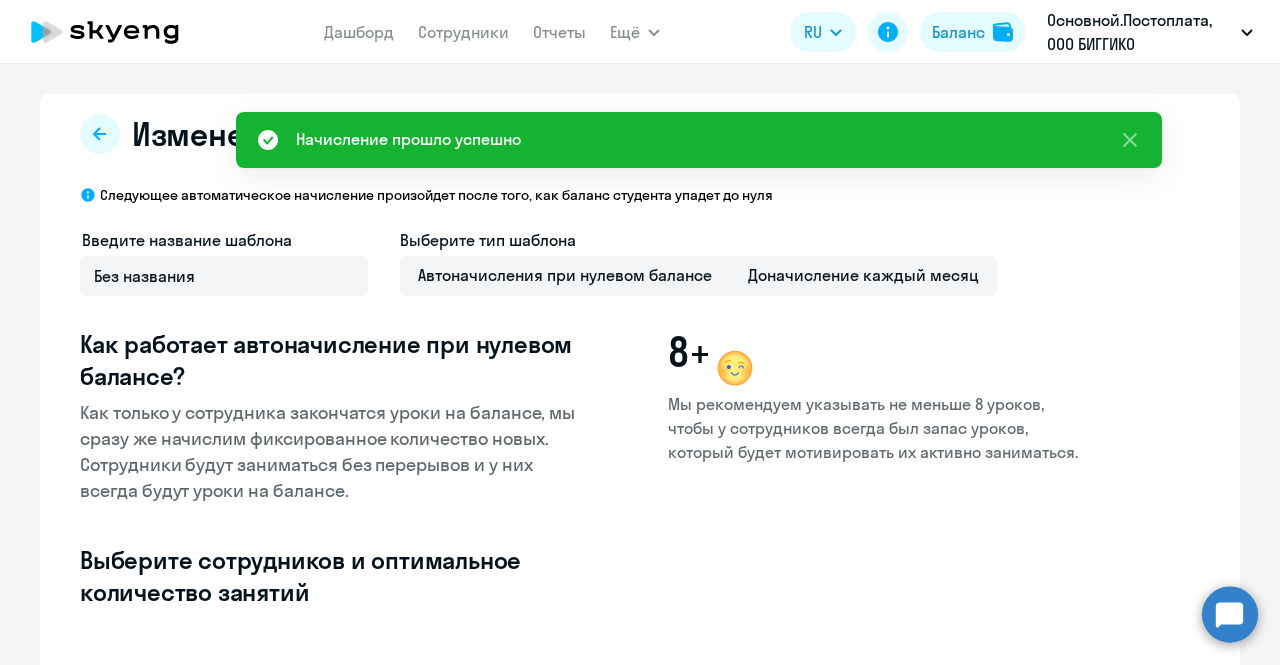 select on "10" 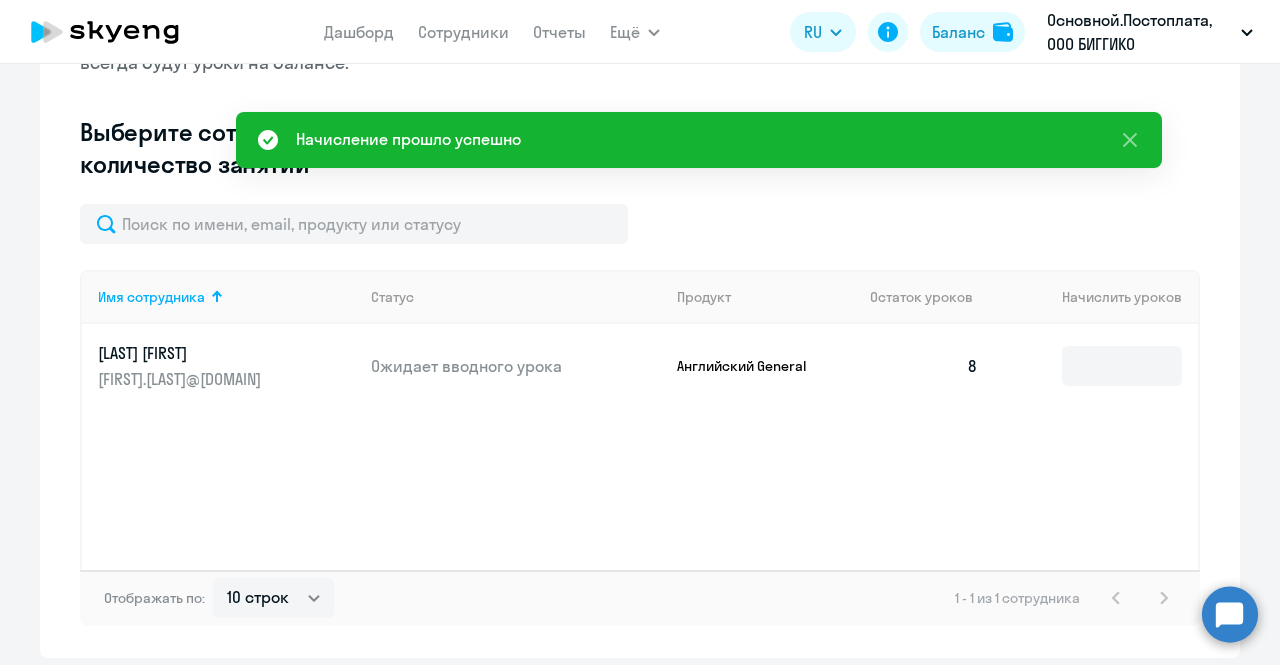 scroll, scrollTop: 400, scrollLeft: 0, axis: vertical 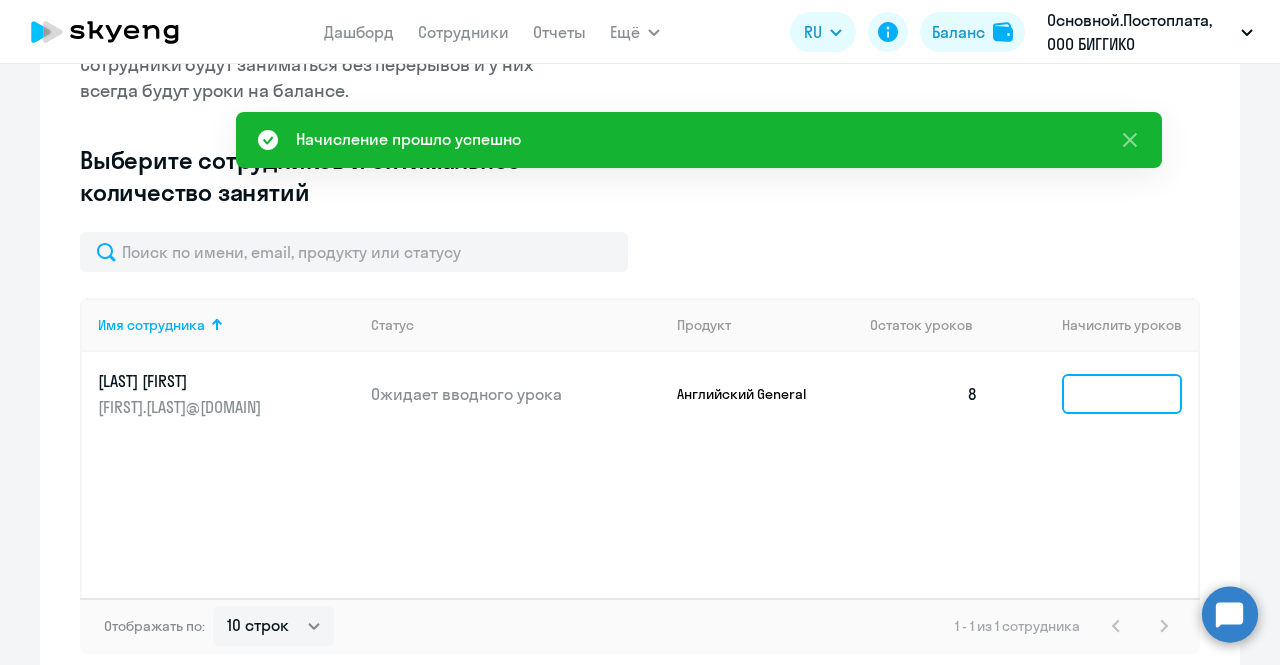 click 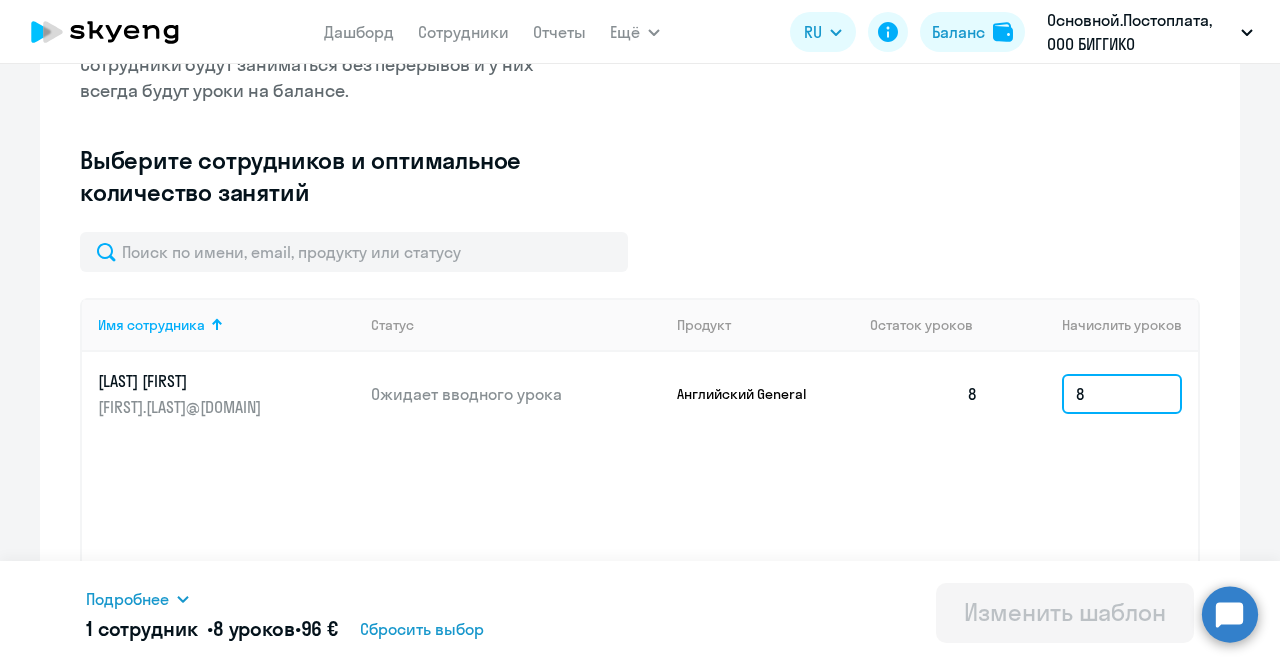 type on "8" 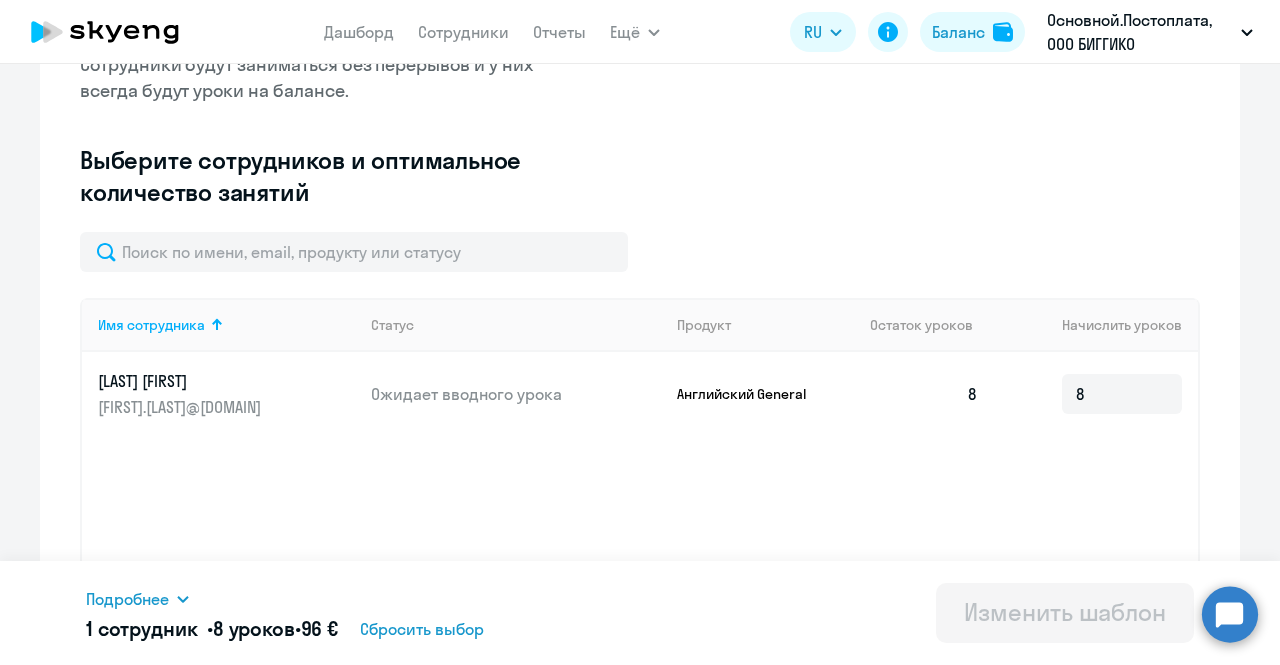 click on "[FIRST] [LAST] [FIRST].[LAST]@[DOMAIN]" 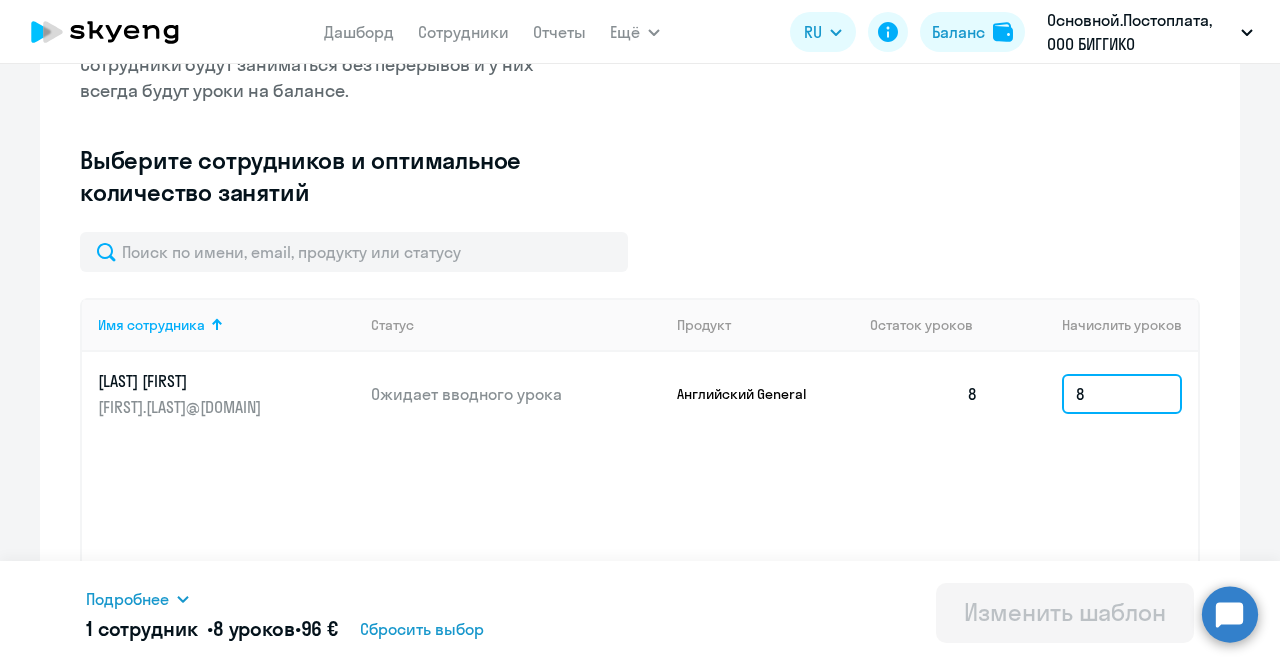 click on "8" 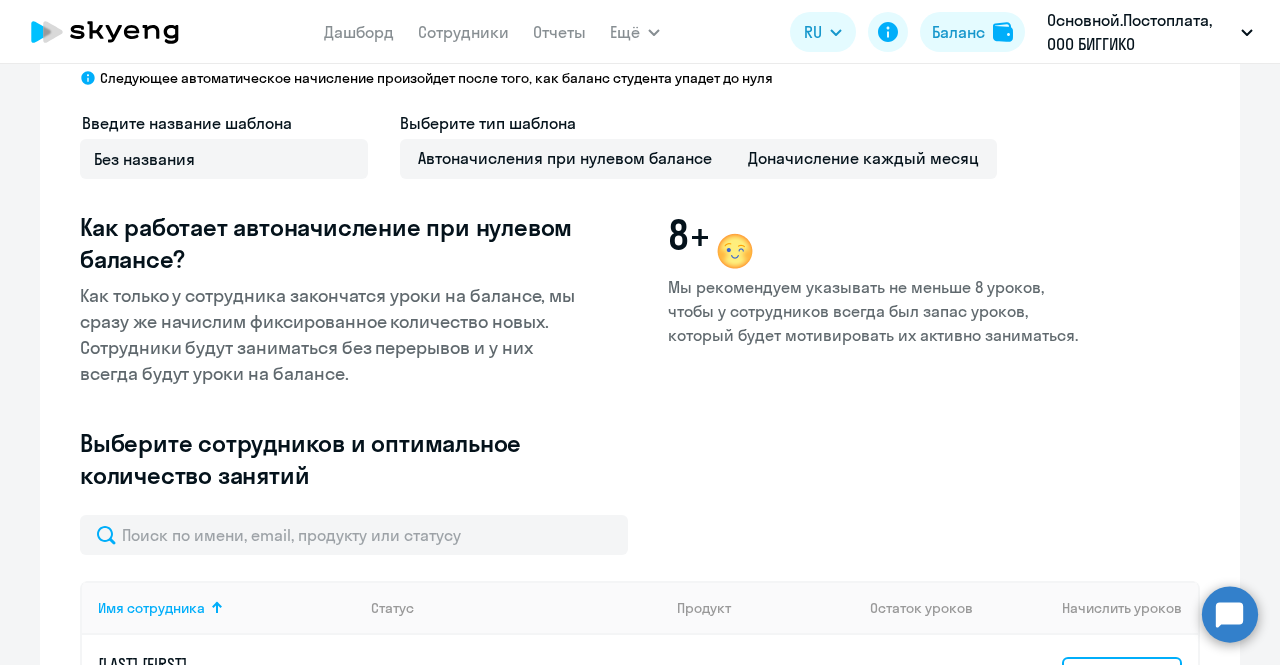 scroll, scrollTop: 0, scrollLeft: 0, axis: both 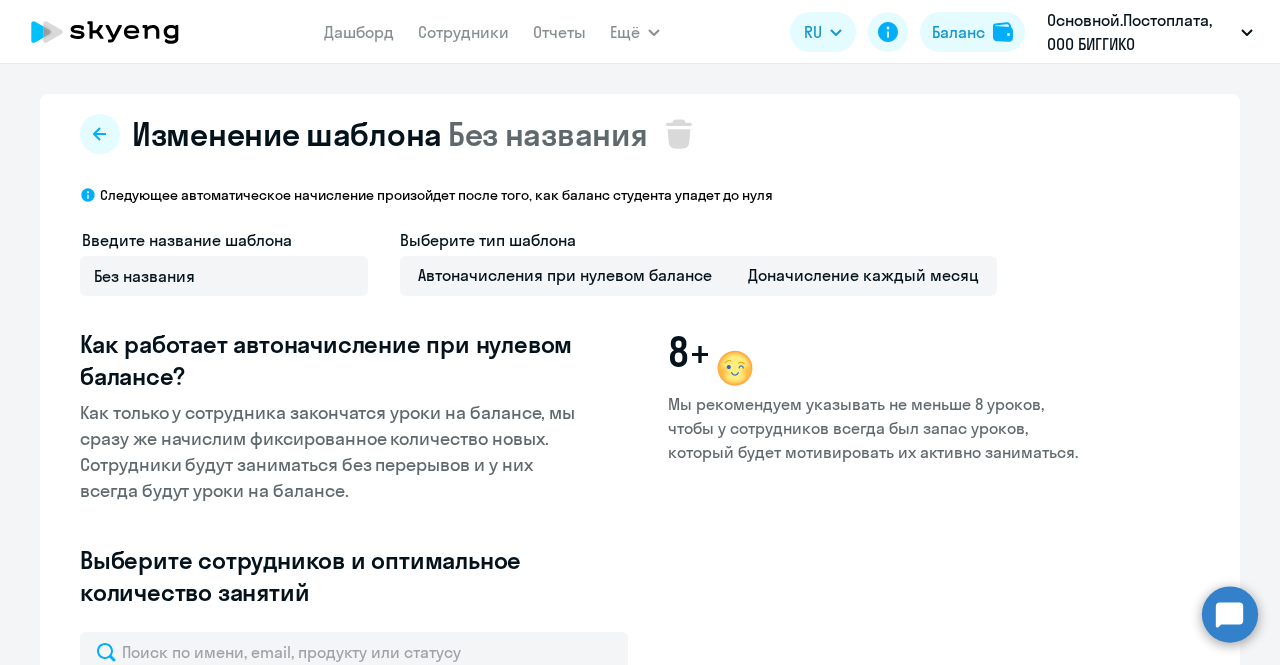 type 